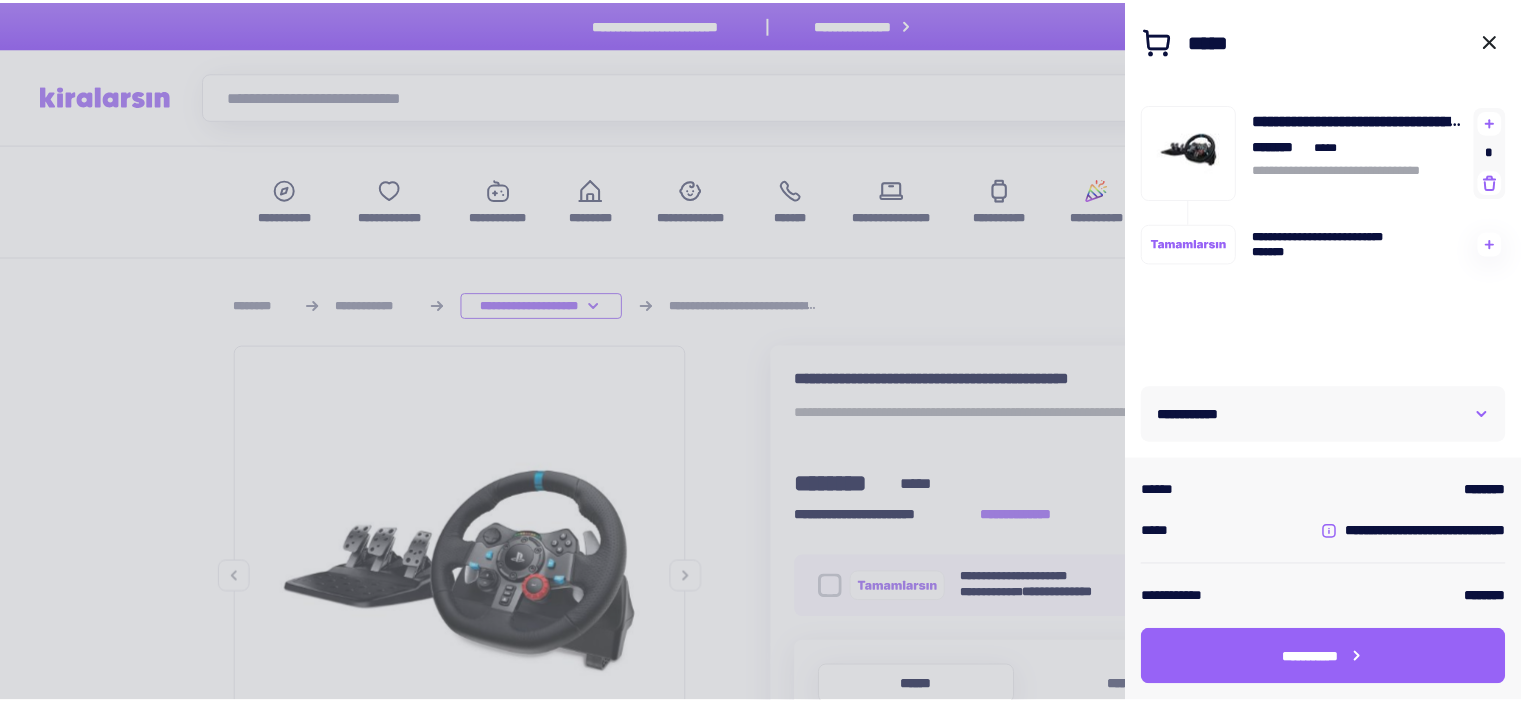 scroll, scrollTop: 300, scrollLeft: 0, axis: vertical 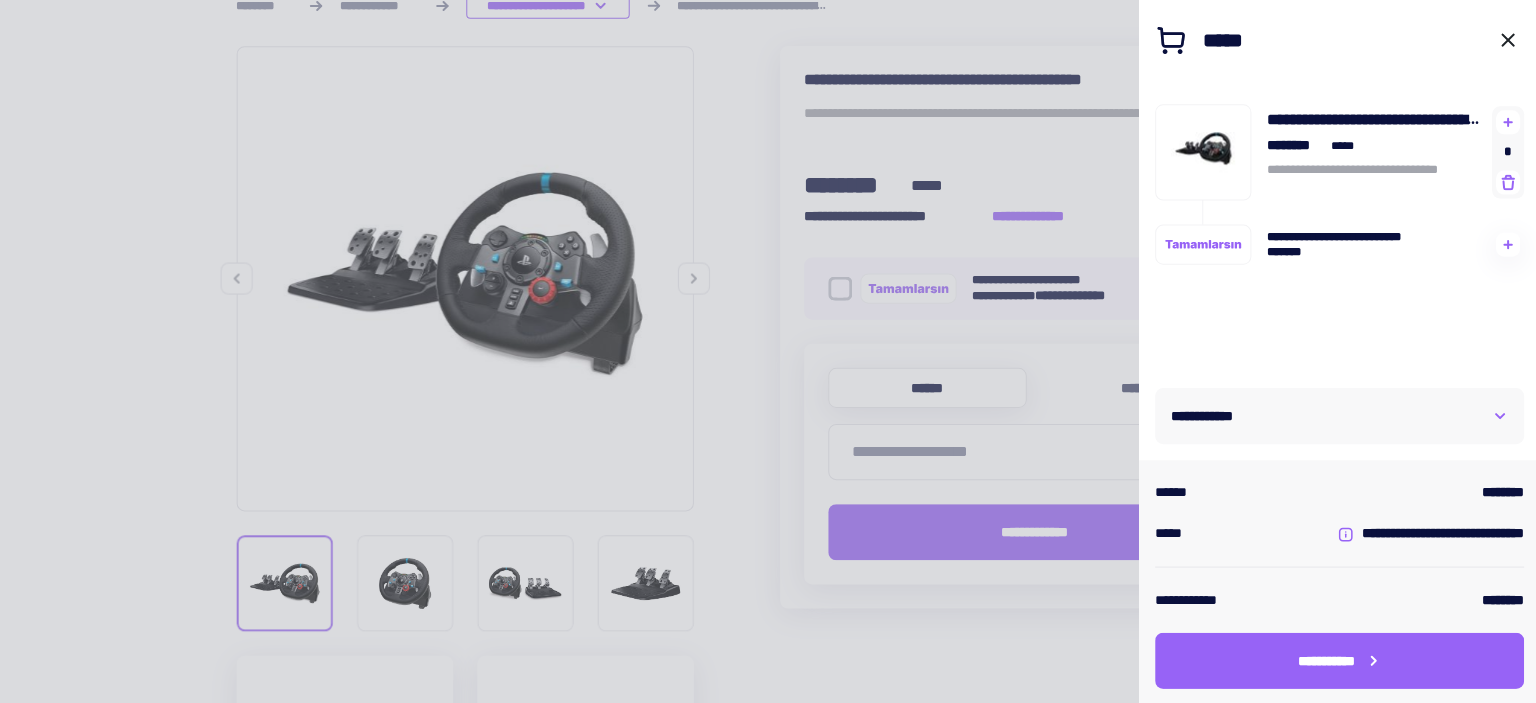 click at bounding box center [1504, 40] 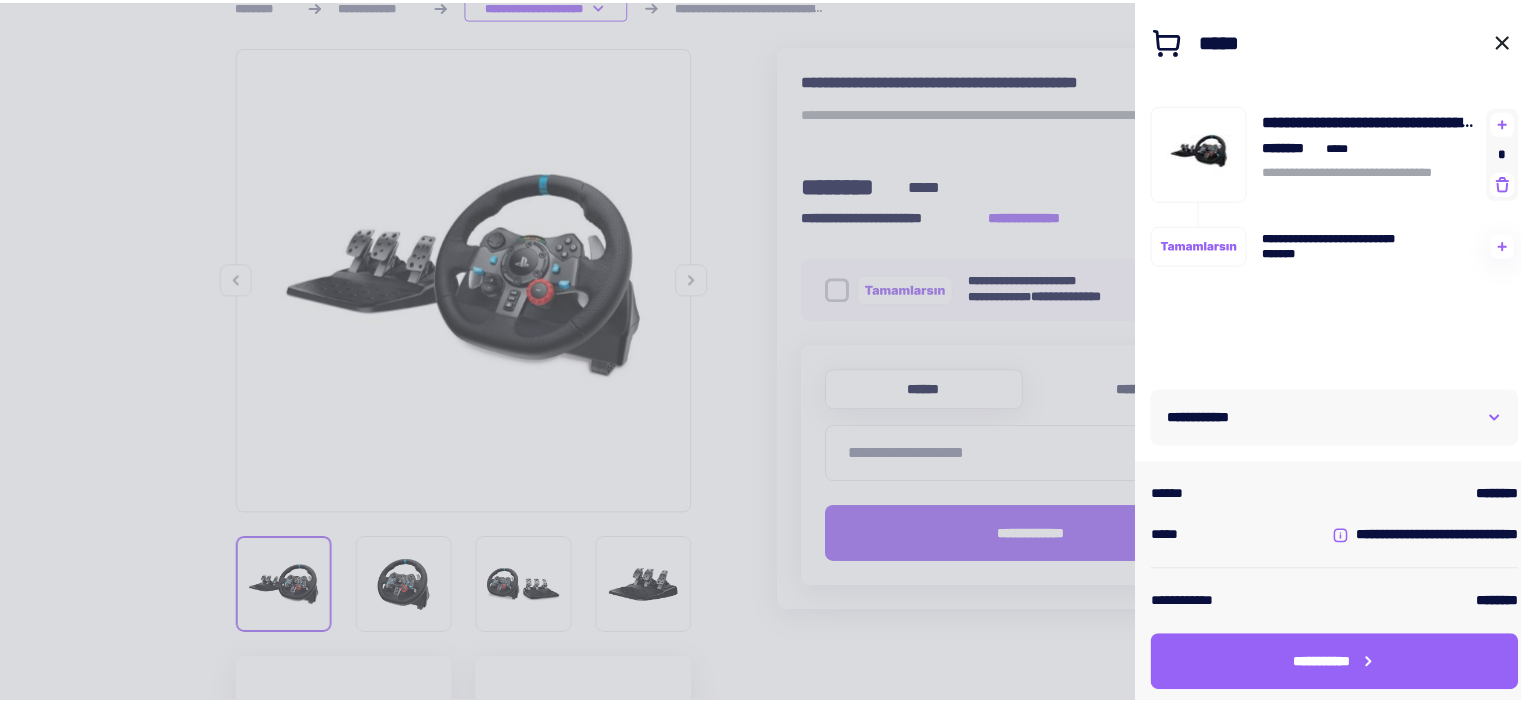 scroll, scrollTop: 0, scrollLeft: 0, axis: both 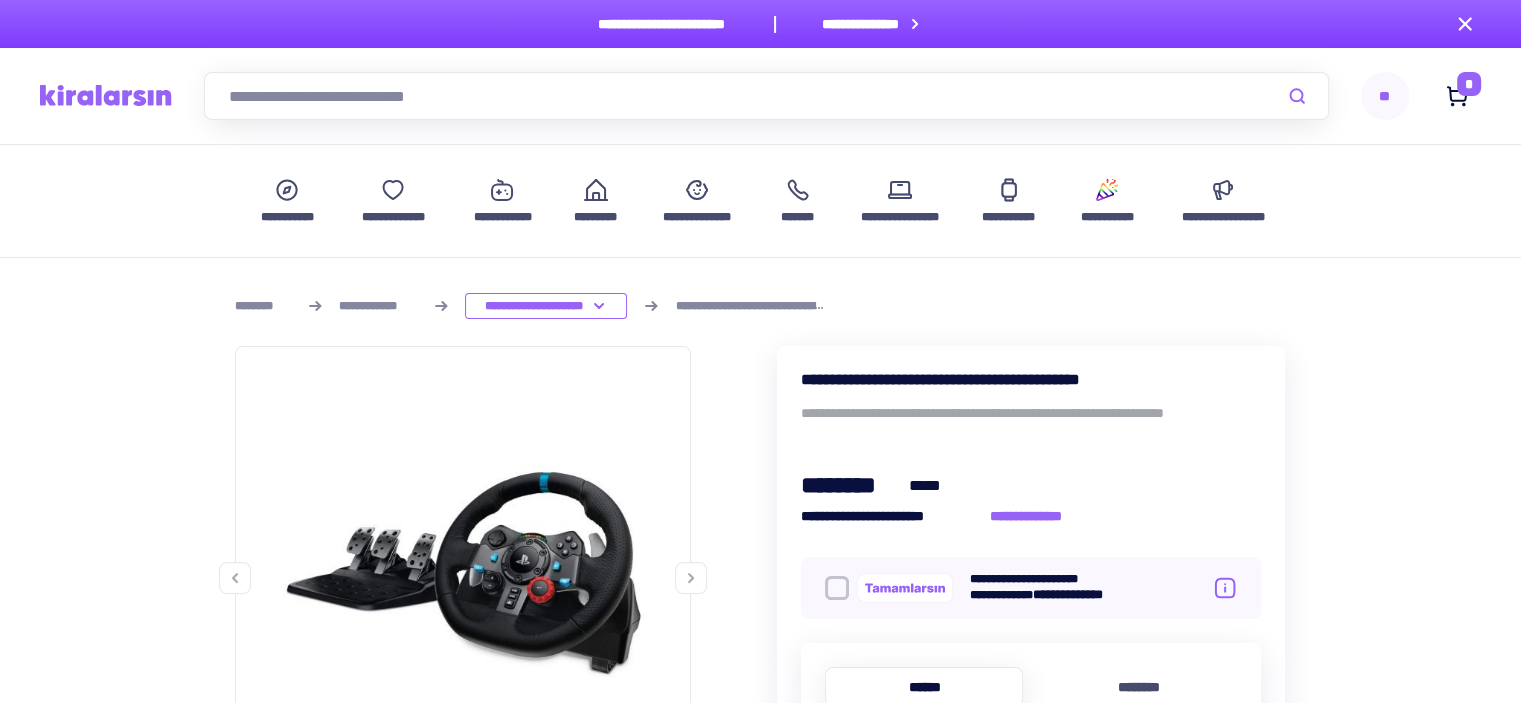 click at bounding box center [766, 96] 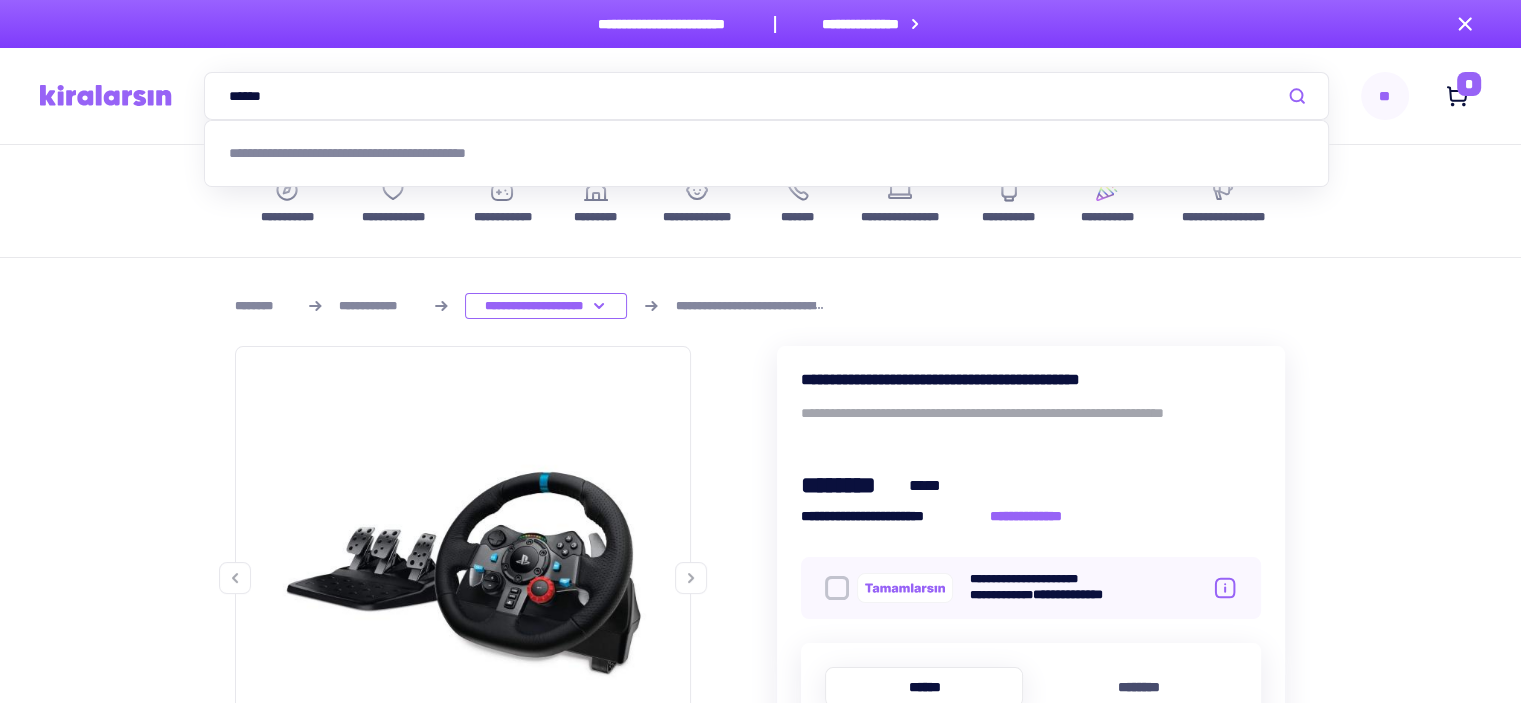 click on "[CREDITCARD]" at bounding box center (766, 96) 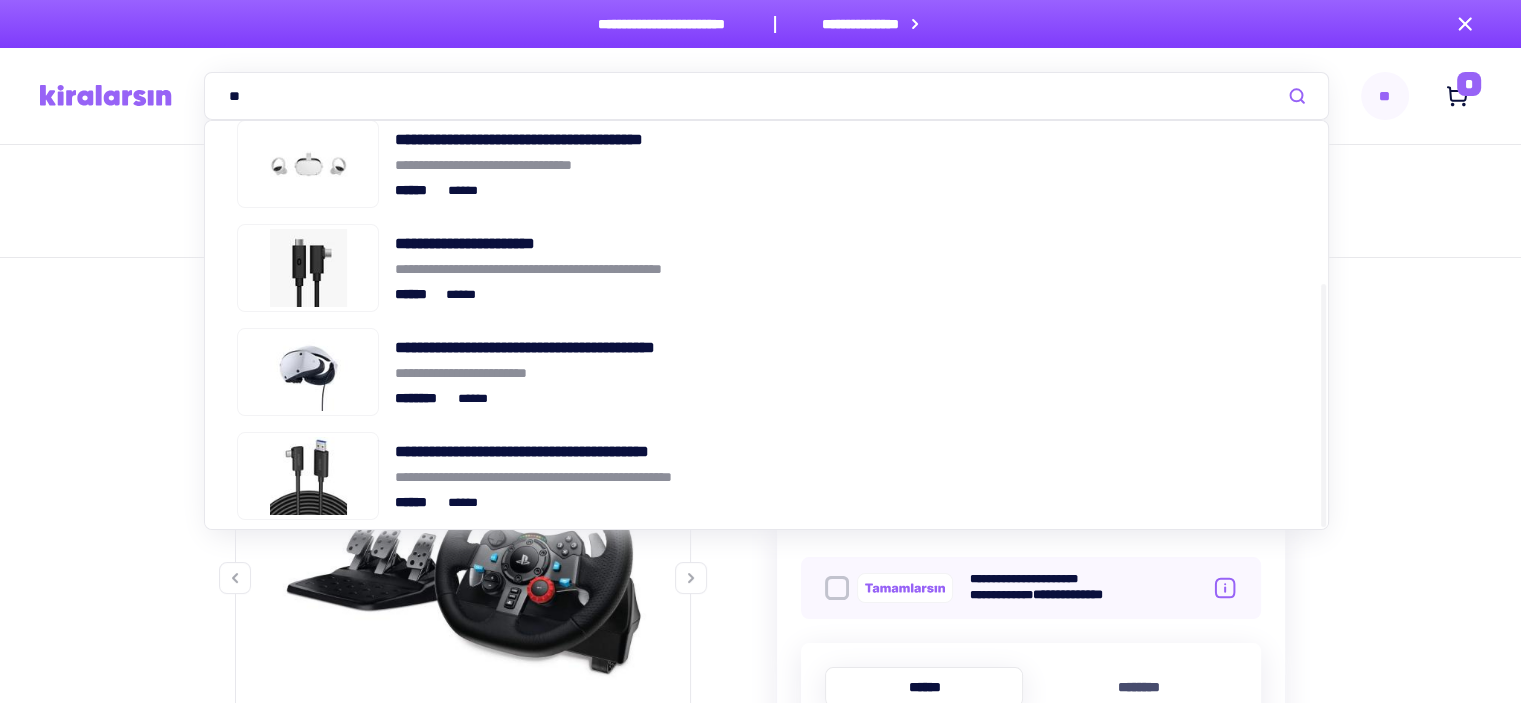 scroll, scrollTop: 264, scrollLeft: 0, axis: vertical 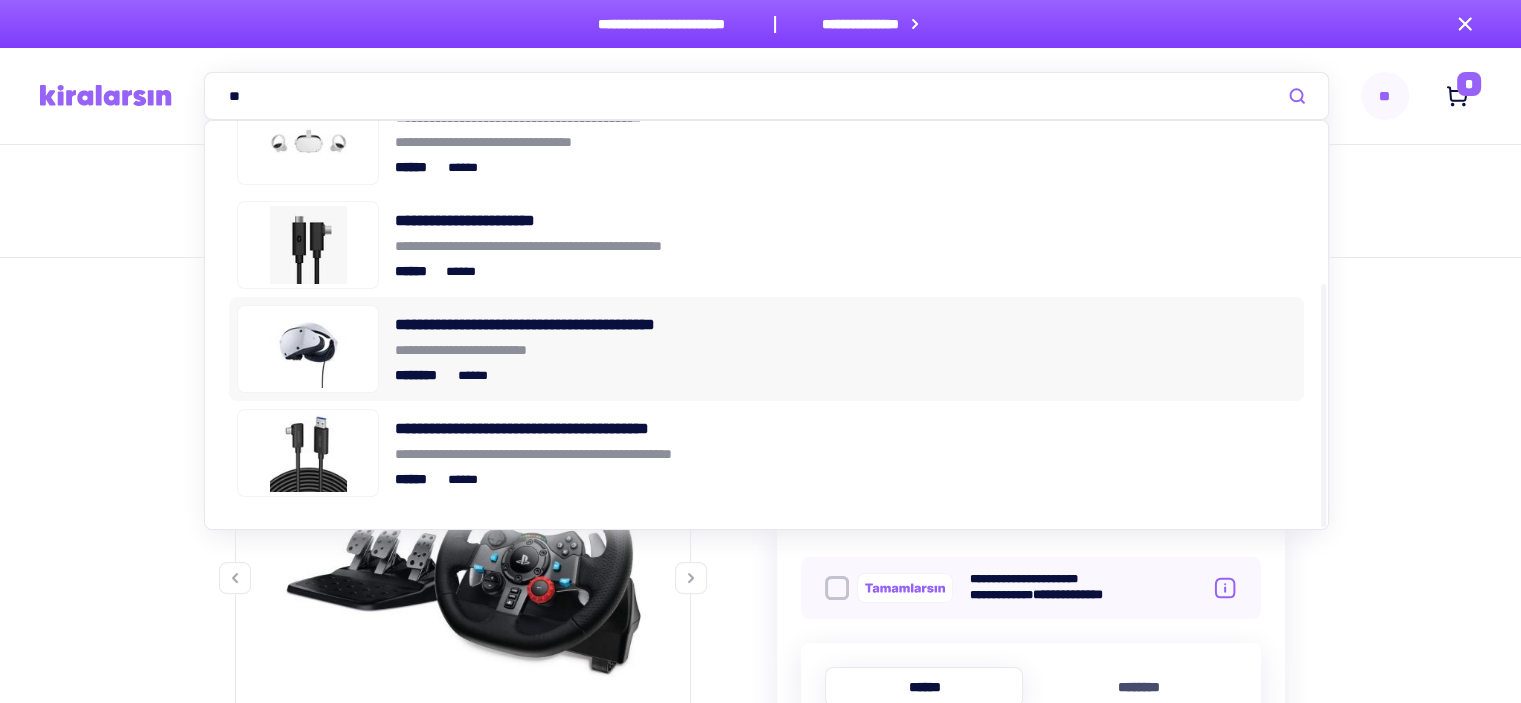 type on "[PHONE]" 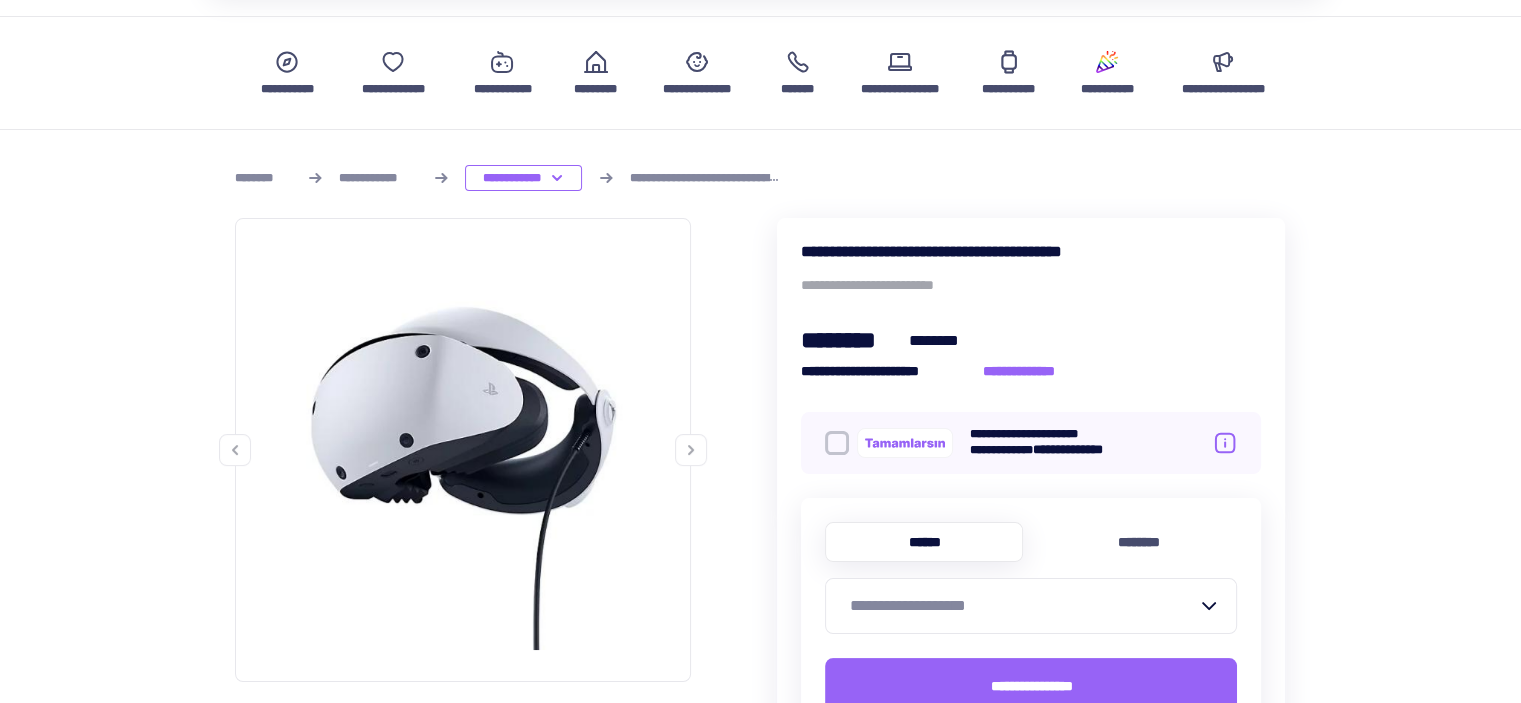 scroll, scrollTop: 300, scrollLeft: 0, axis: vertical 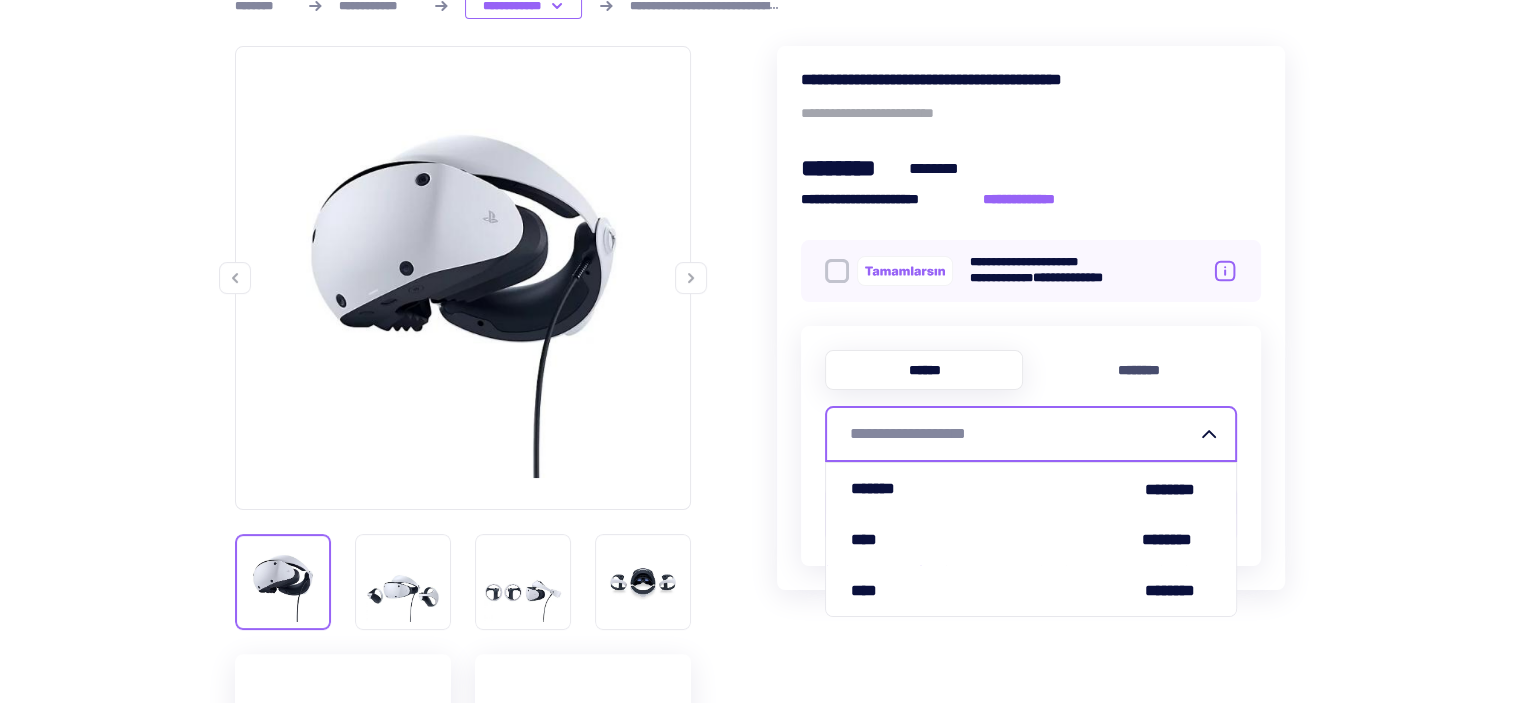 click on "[PASSPORT]" at bounding box center (1019, 434) 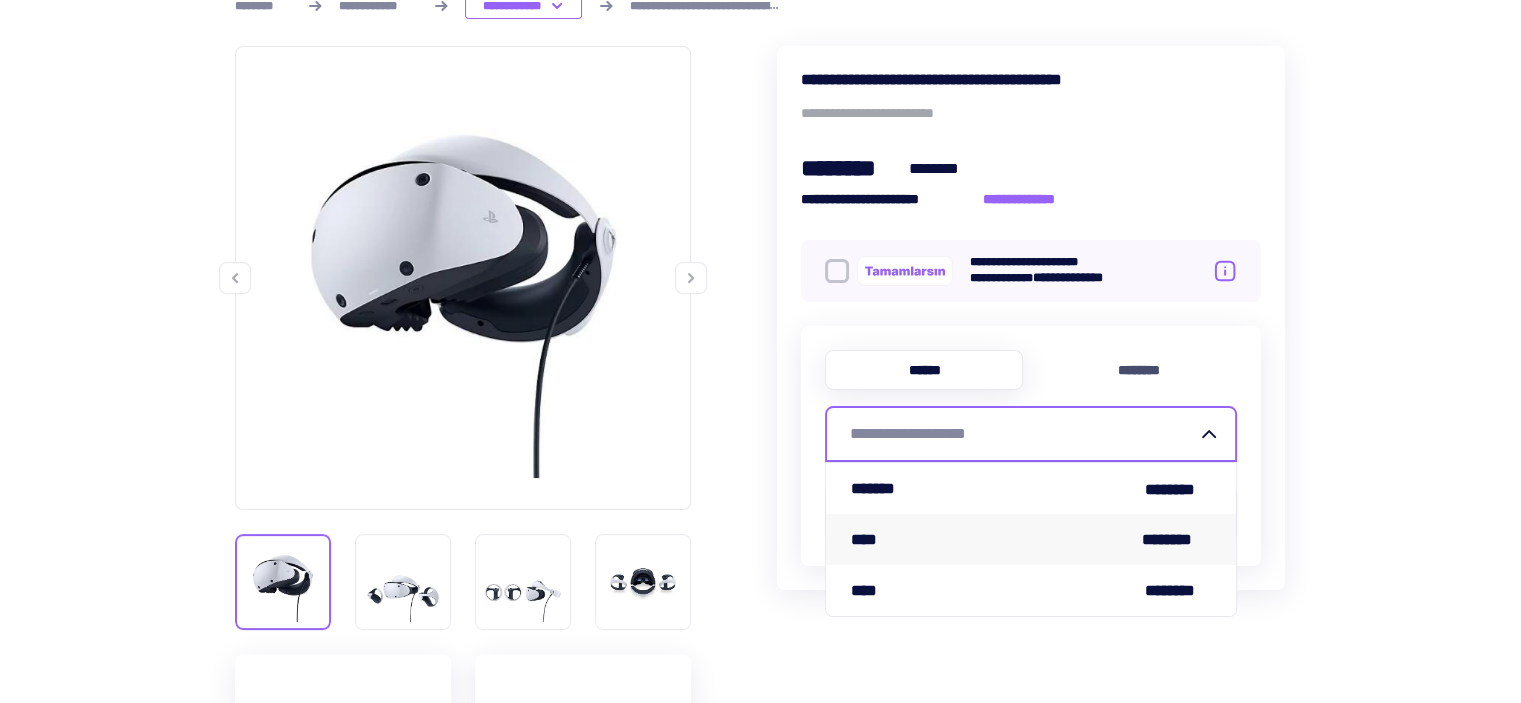 click on "[FIRST] [LAST]" at bounding box center (1031, 539) 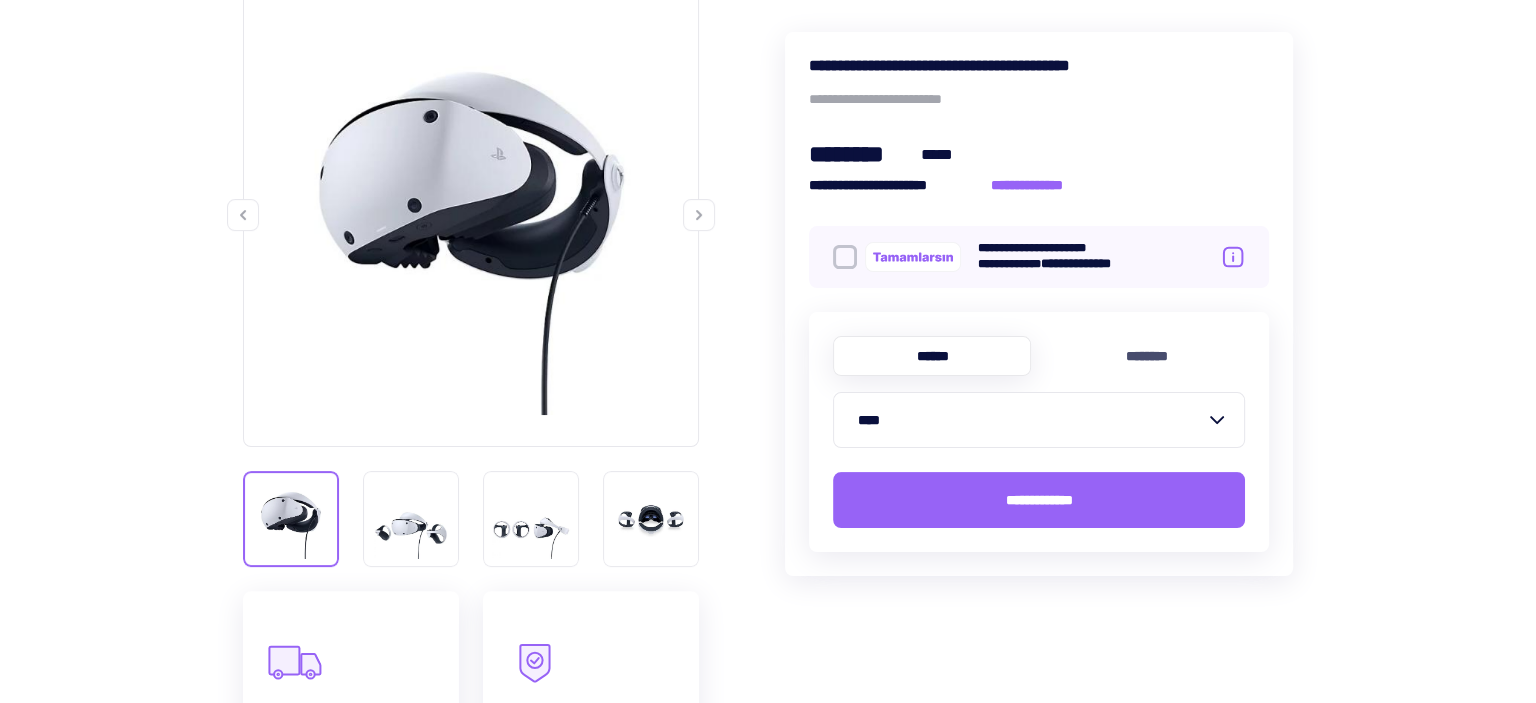 scroll, scrollTop: 400, scrollLeft: 0, axis: vertical 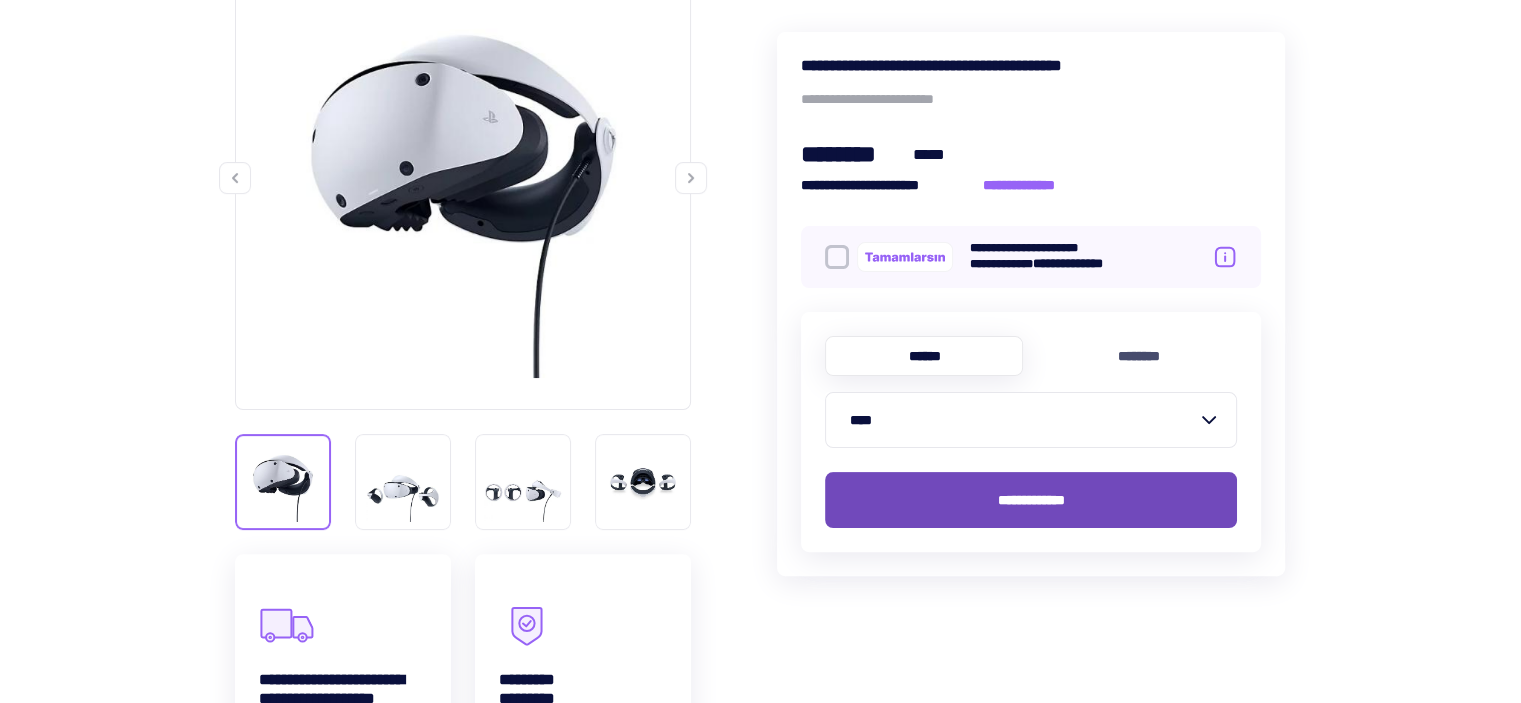 click on "[CITY]" at bounding box center (1031, 500) 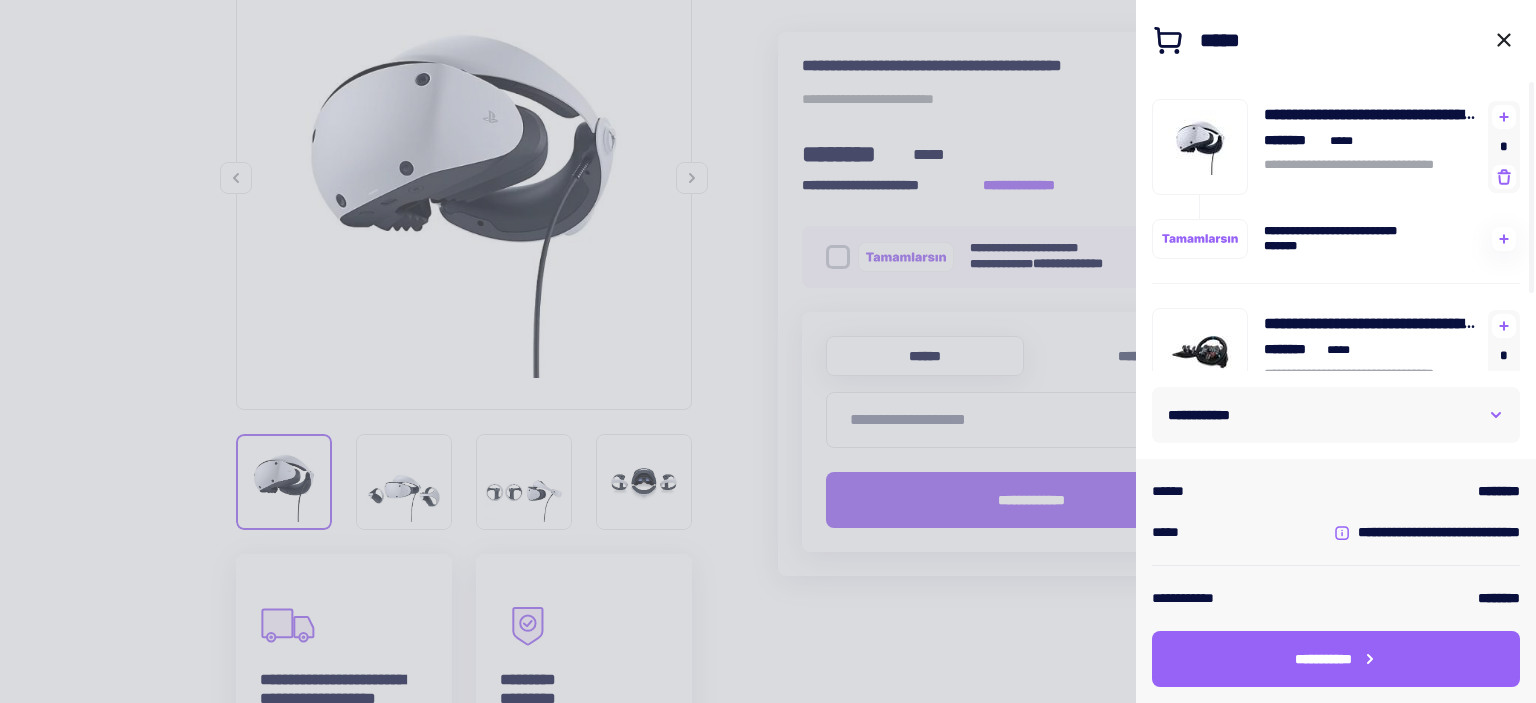 scroll, scrollTop: 0, scrollLeft: 0, axis: both 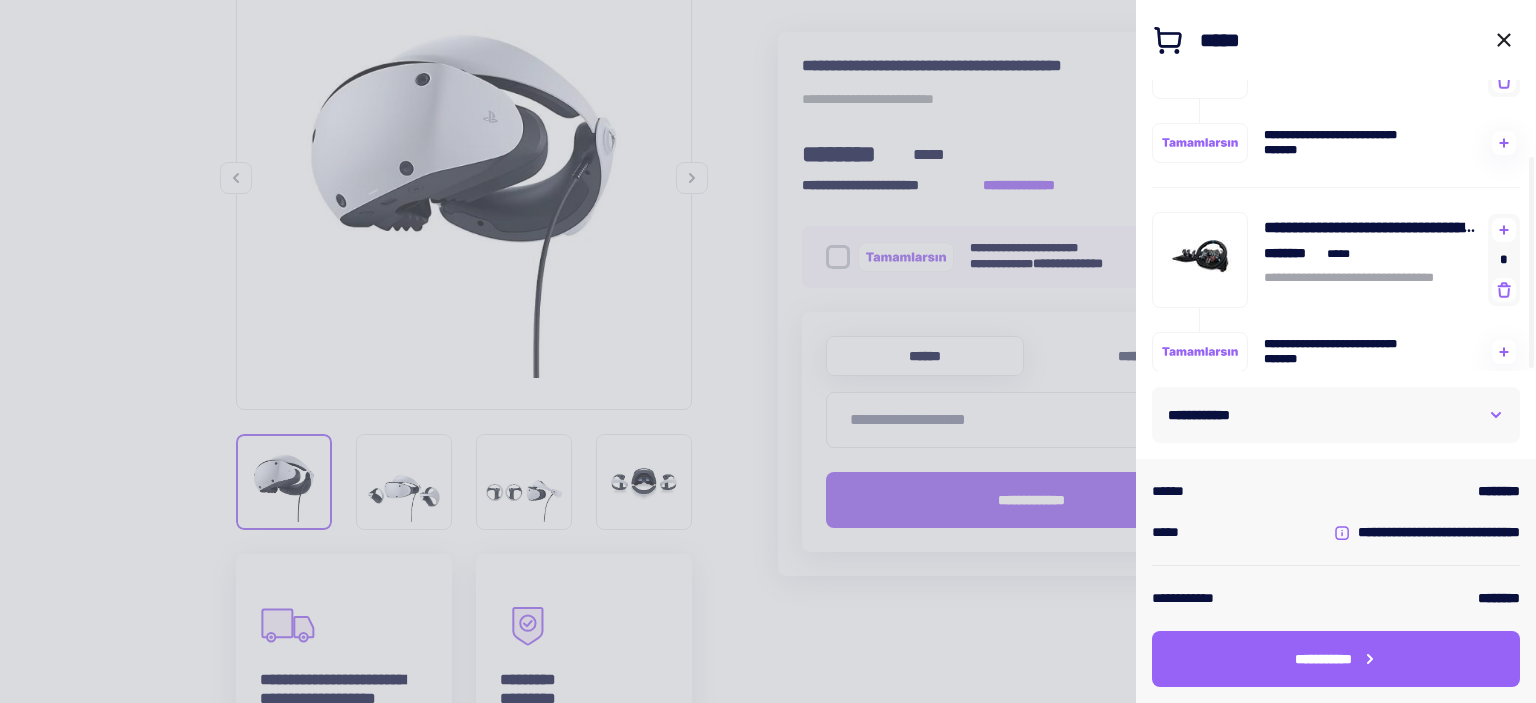 click on "[EMAIL]" at bounding box center (1336, 415) 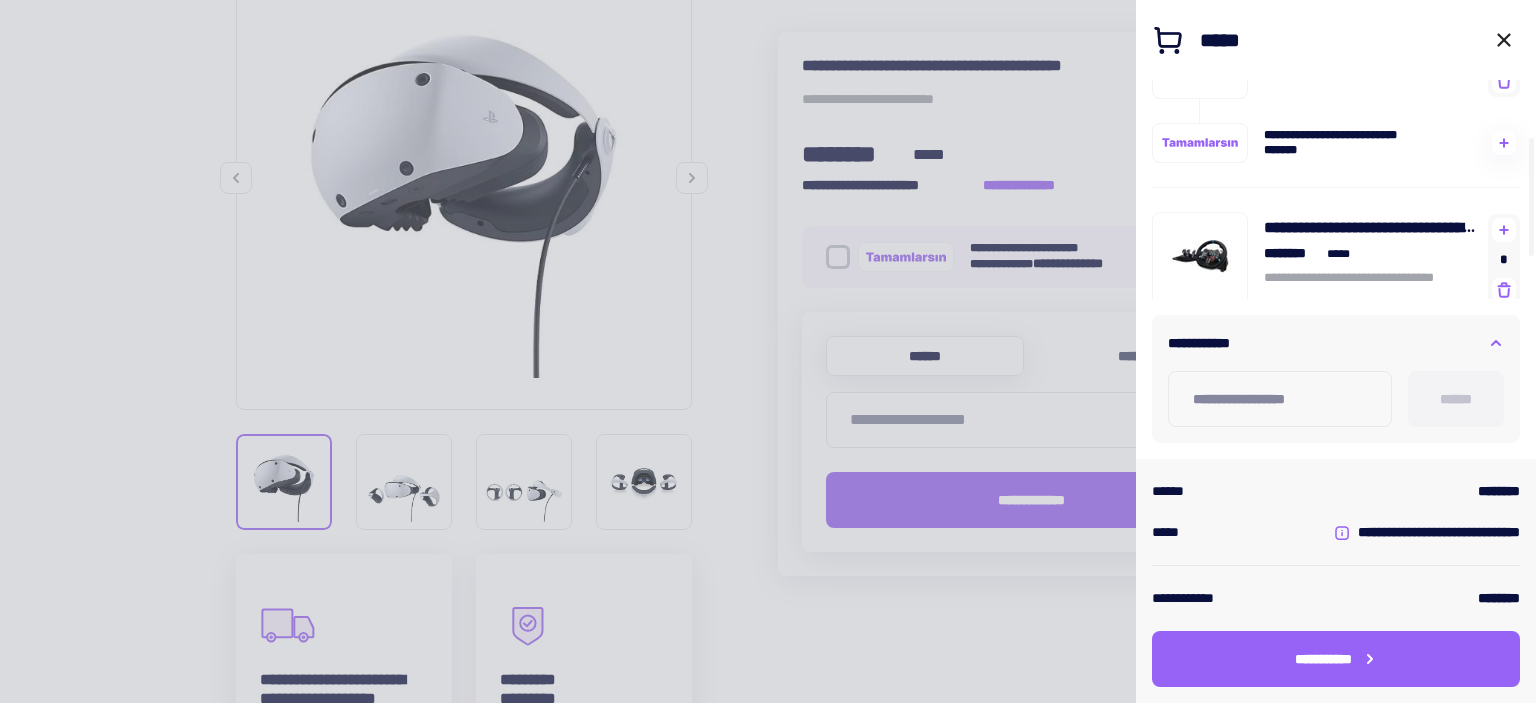 click on "[EMAIL]" at bounding box center (1336, 343) 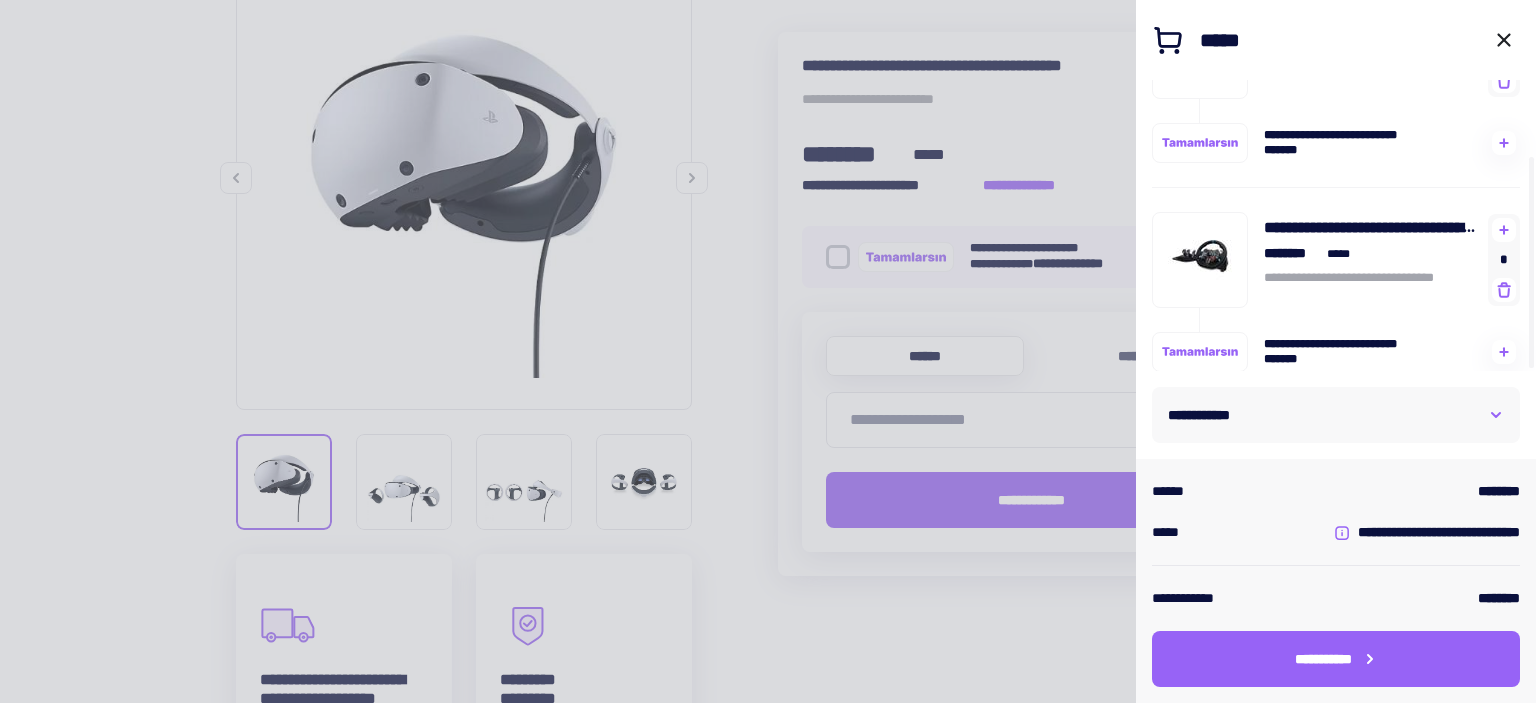 click at bounding box center [768, 351] 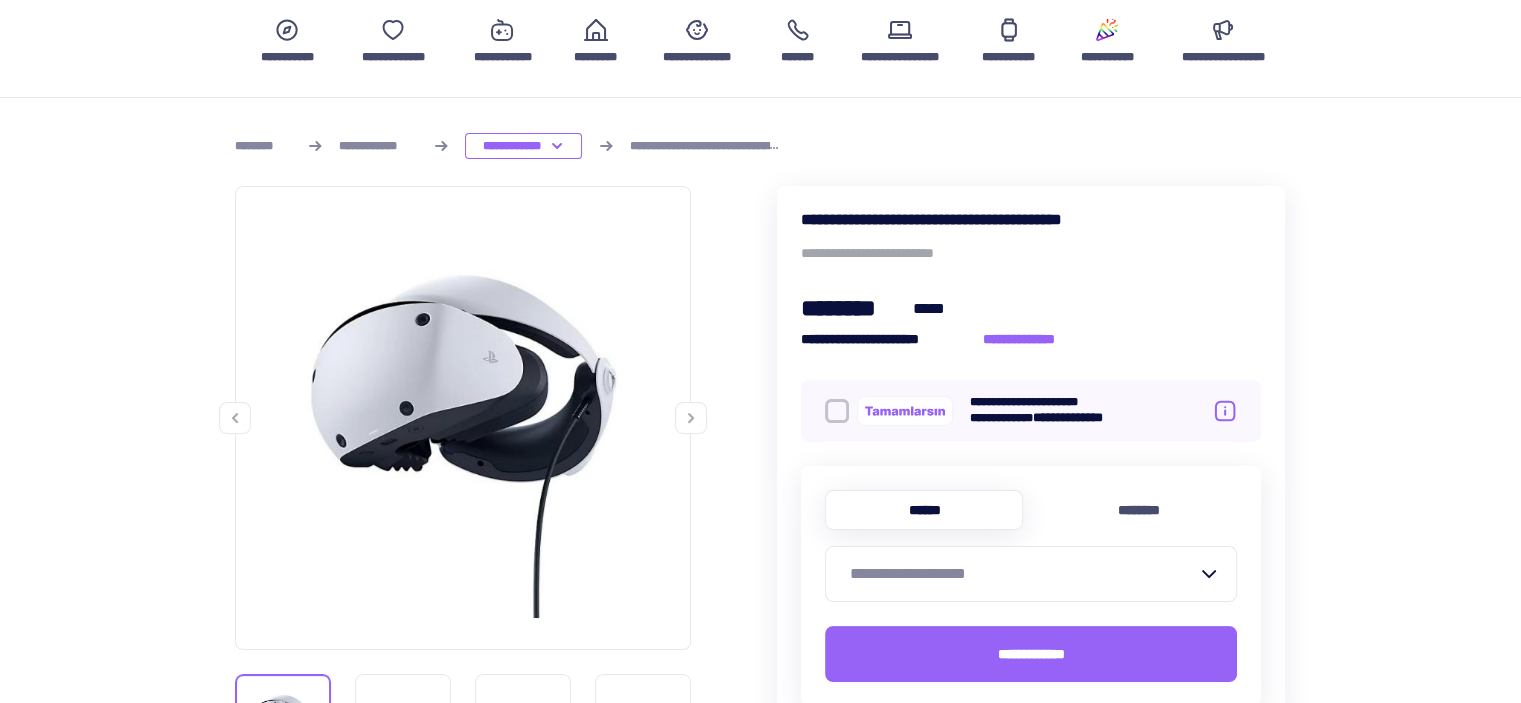scroll, scrollTop: 0, scrollLeft: 0, axis: both 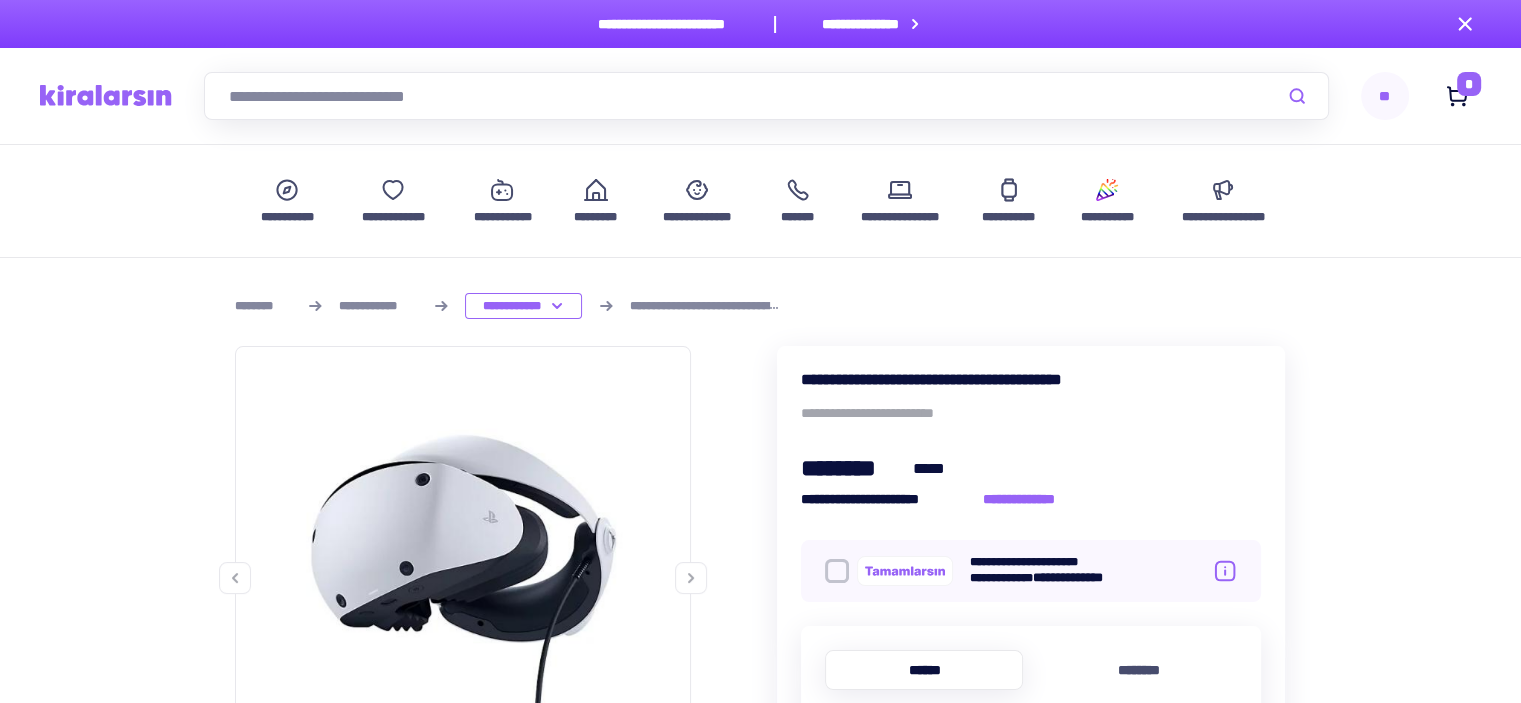 click on "[PHONE]" at bounding box center [1385, 96] 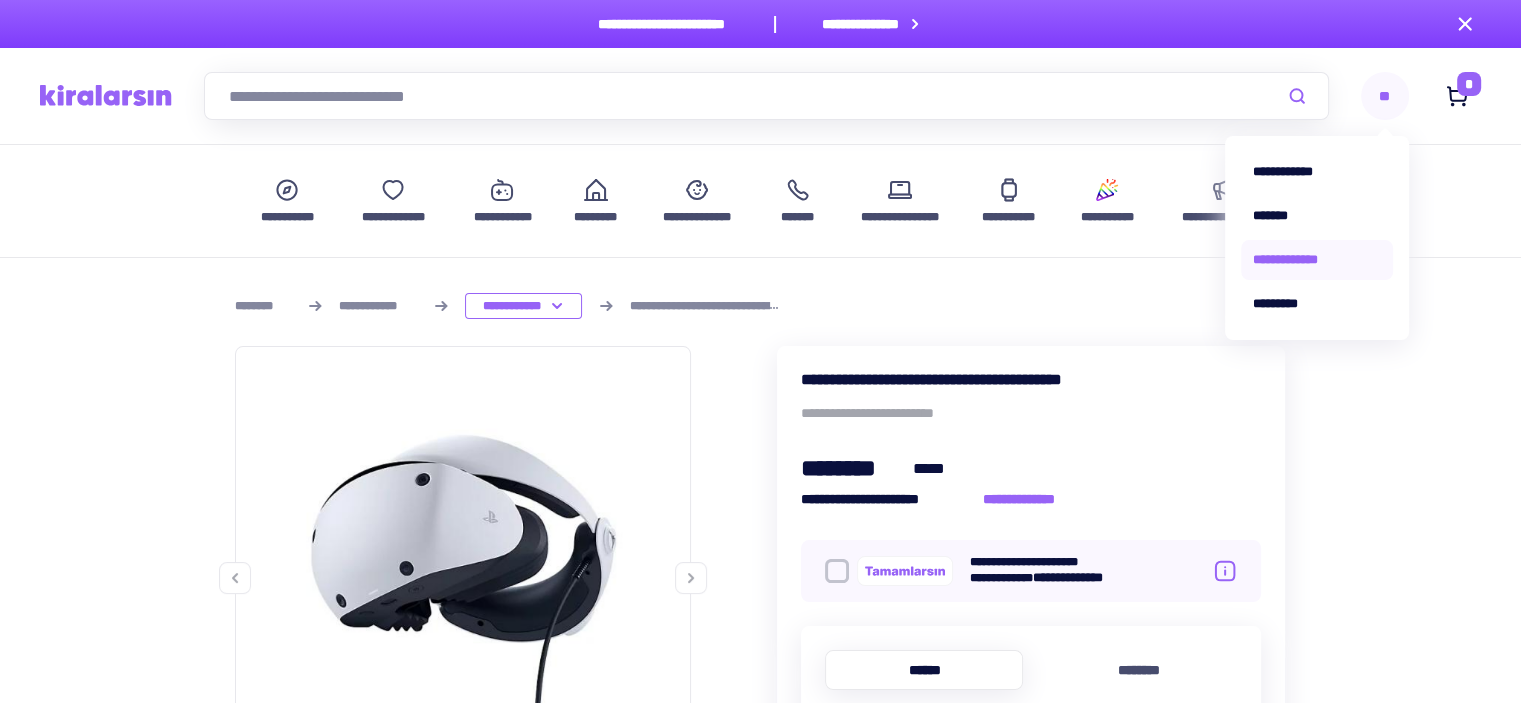 click on "[CITY]" at bounding box center (1317, 260) 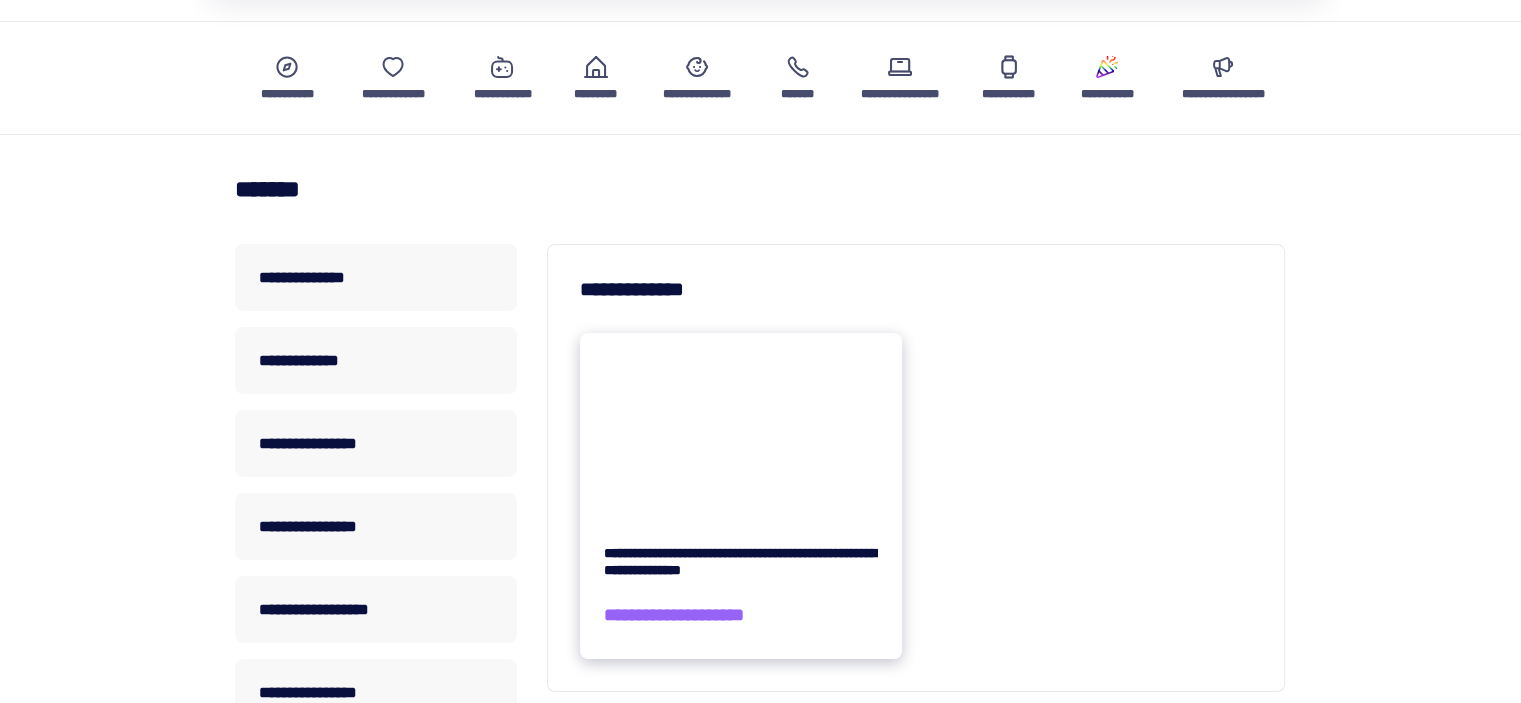 scroll, scrollTop: 300, scrollLeft: 0, axis: vertical 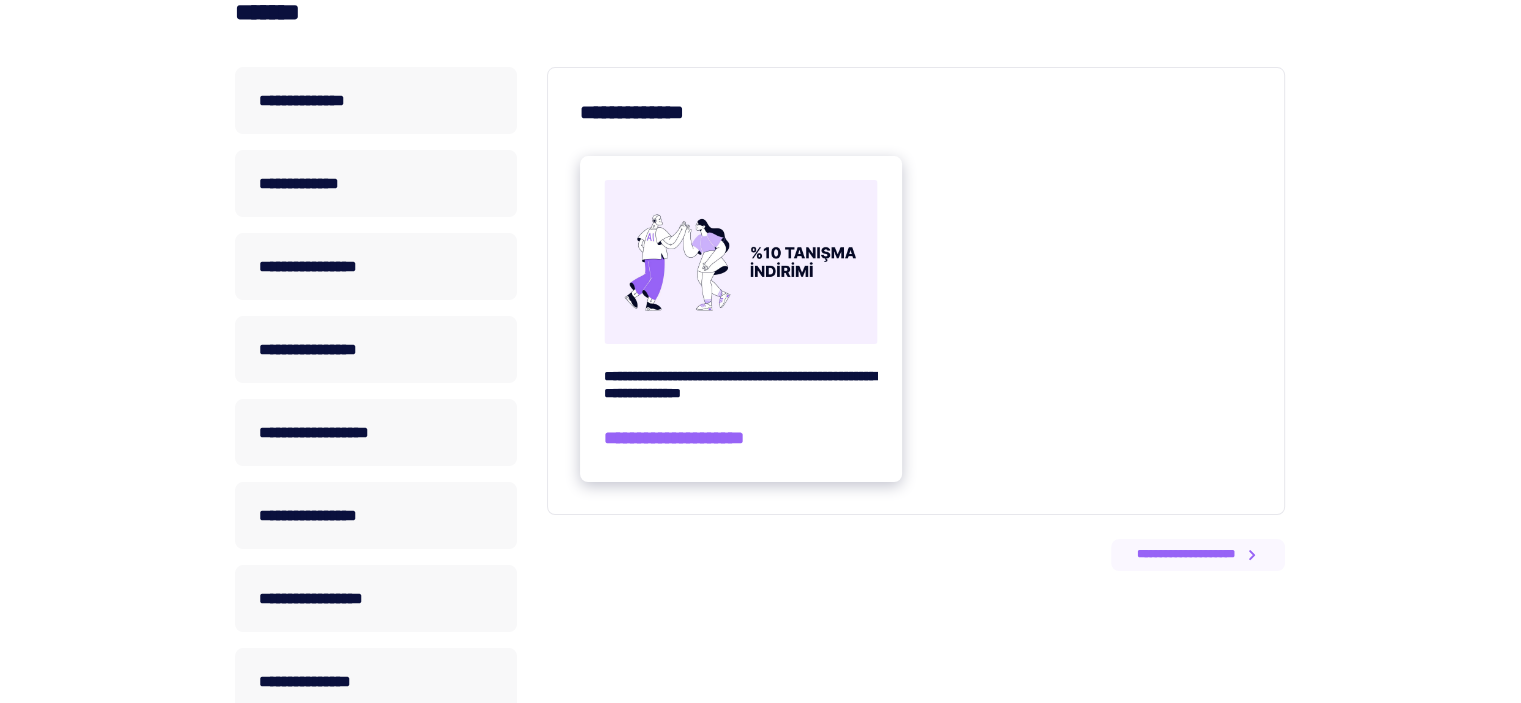 click on "[DRIVERLICENSE]" at bounding box center [740, 385] 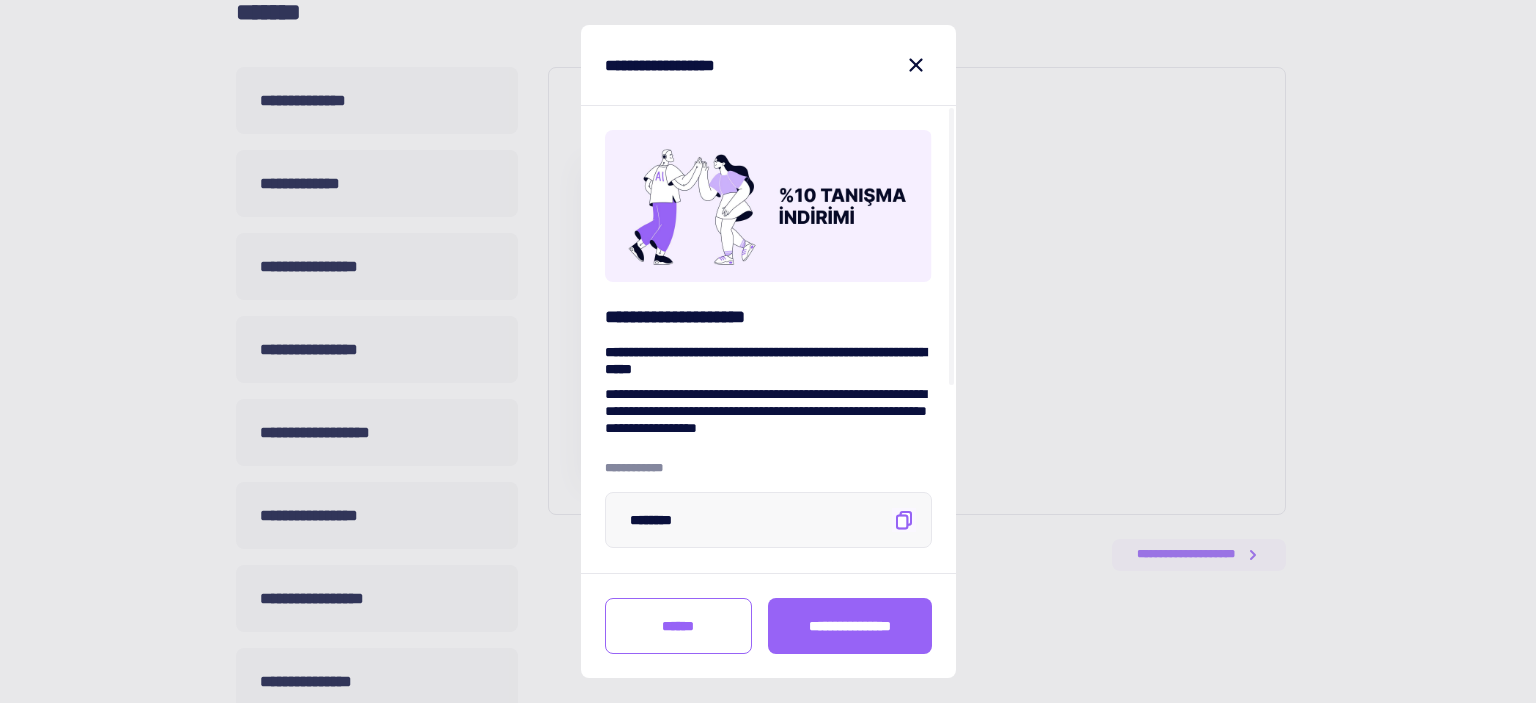click at bounding box center [904, 520] 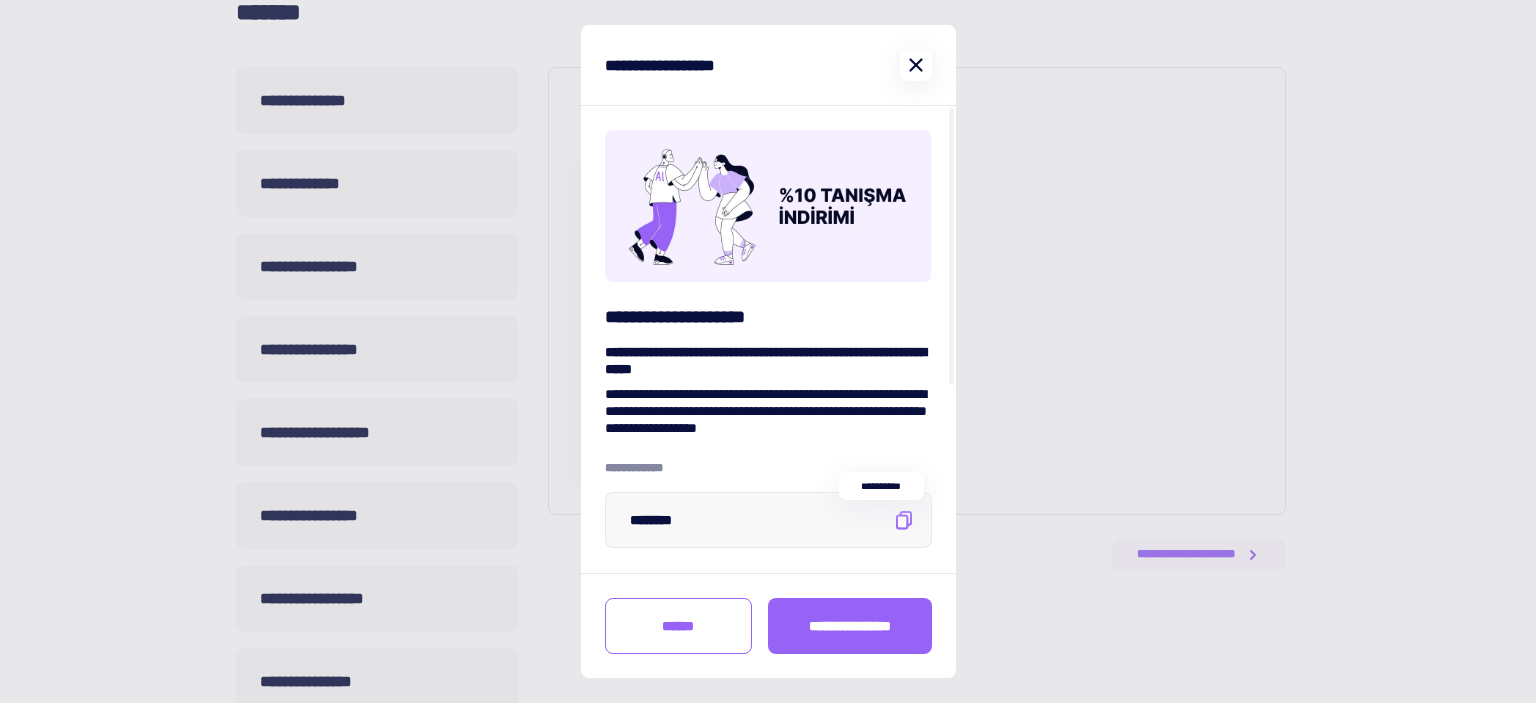 click at bounding box center [916, 65] 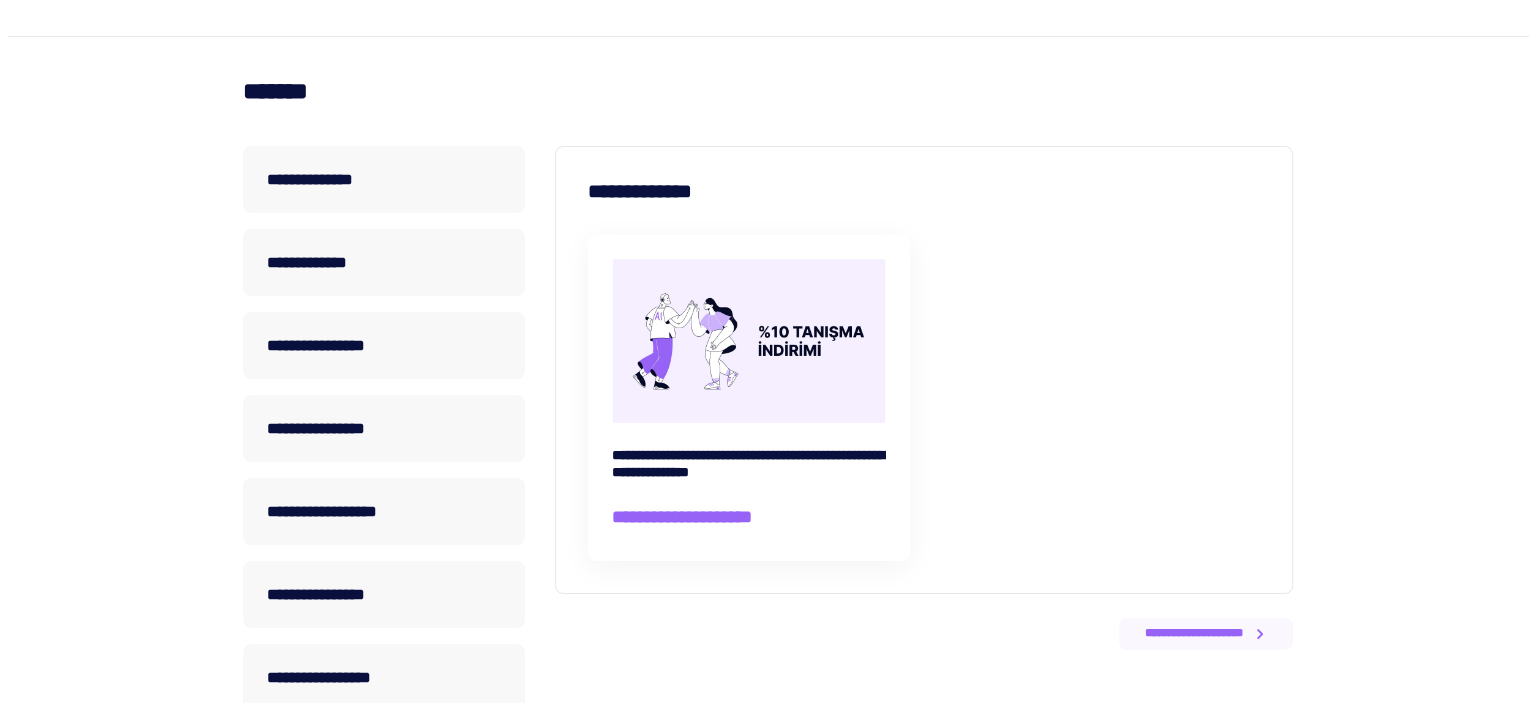 scroll, scrollTop: 0, scrollLeft: 0, axis: both 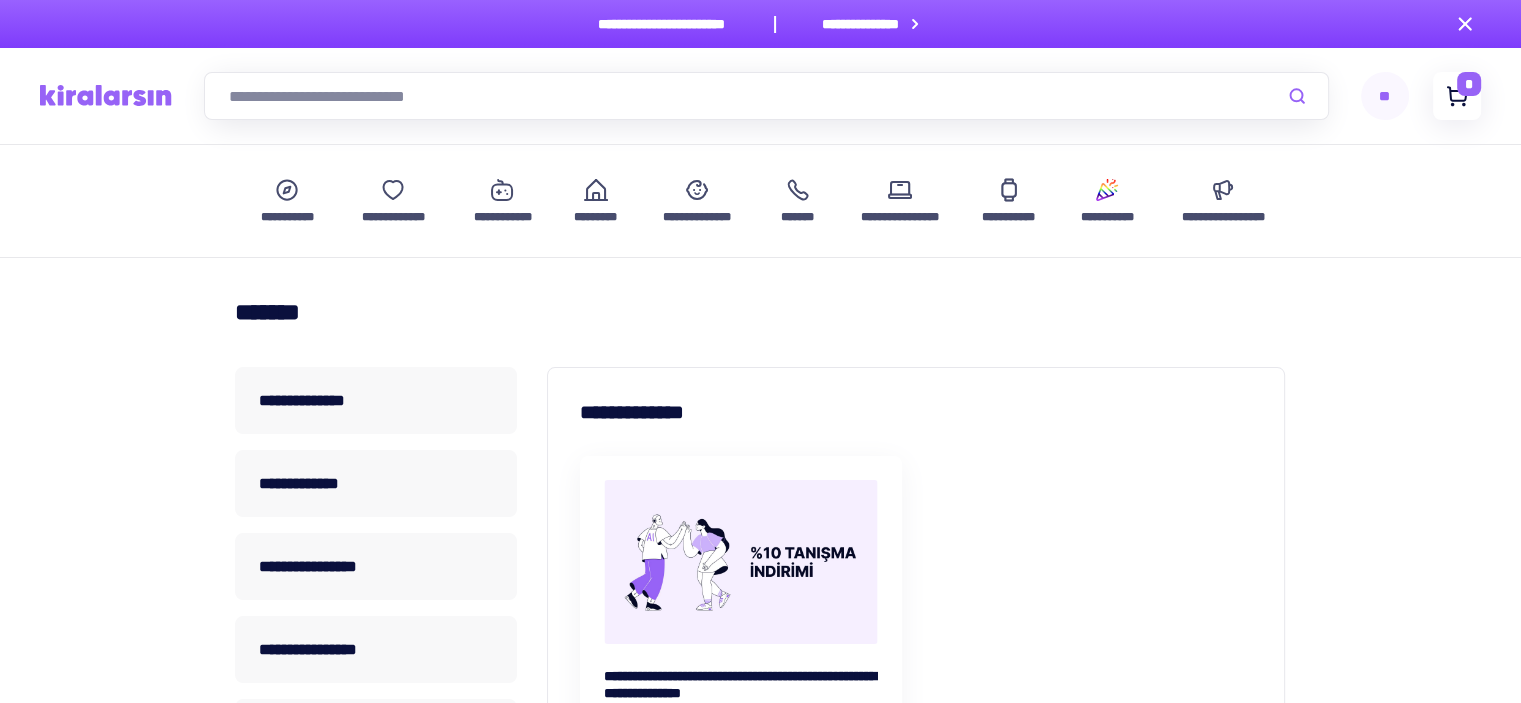 click at bounding box center [1457, 96] 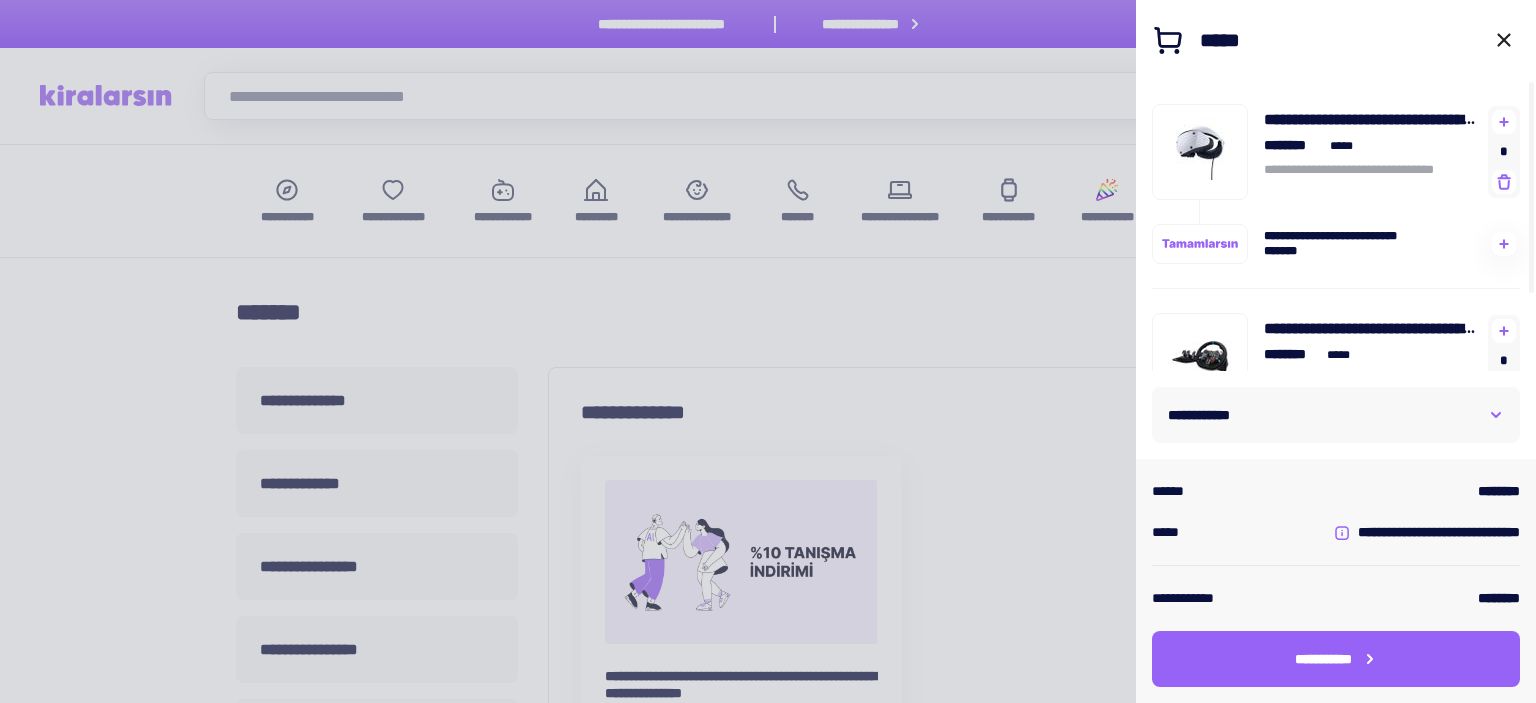 click on "[EMAIL]" at bounding box center (1336, 415) 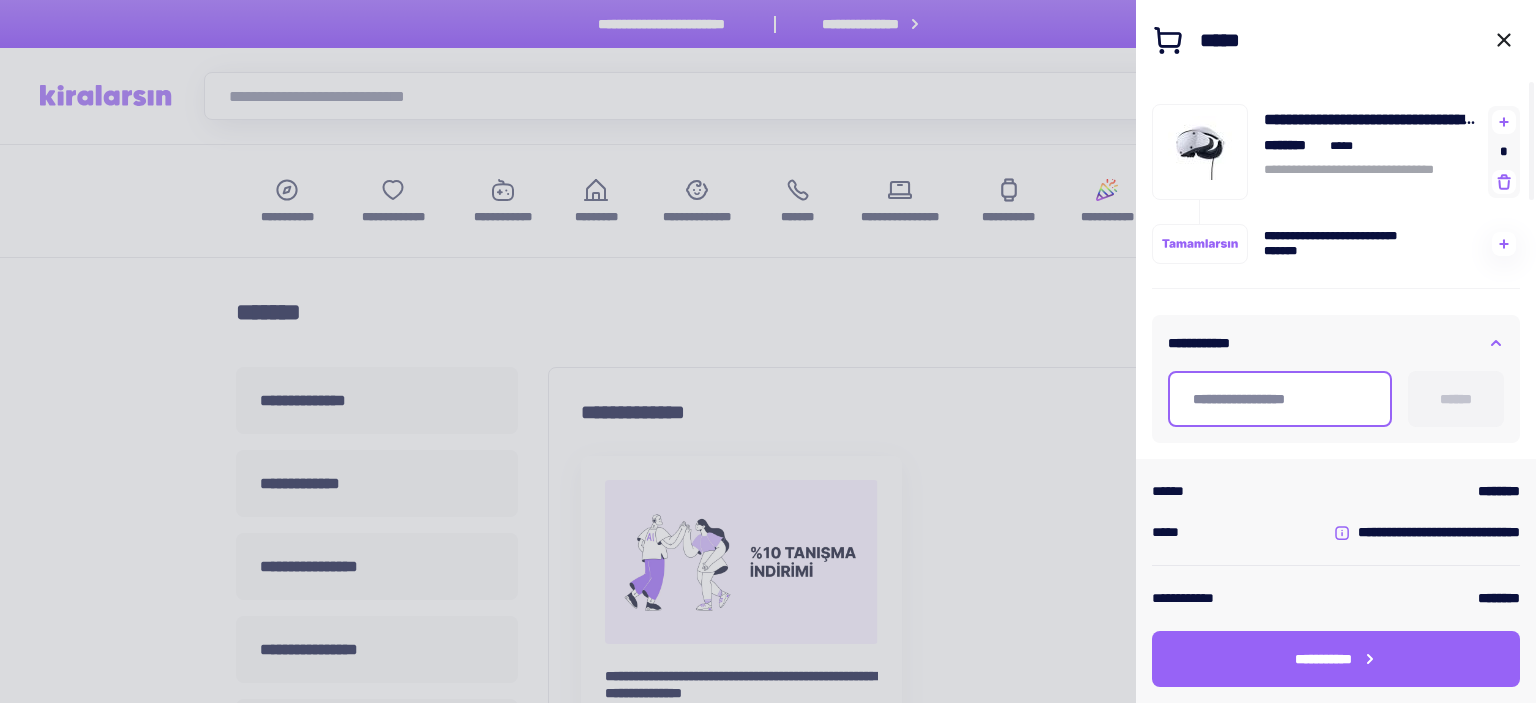 click at bounding box center (1280, 399) 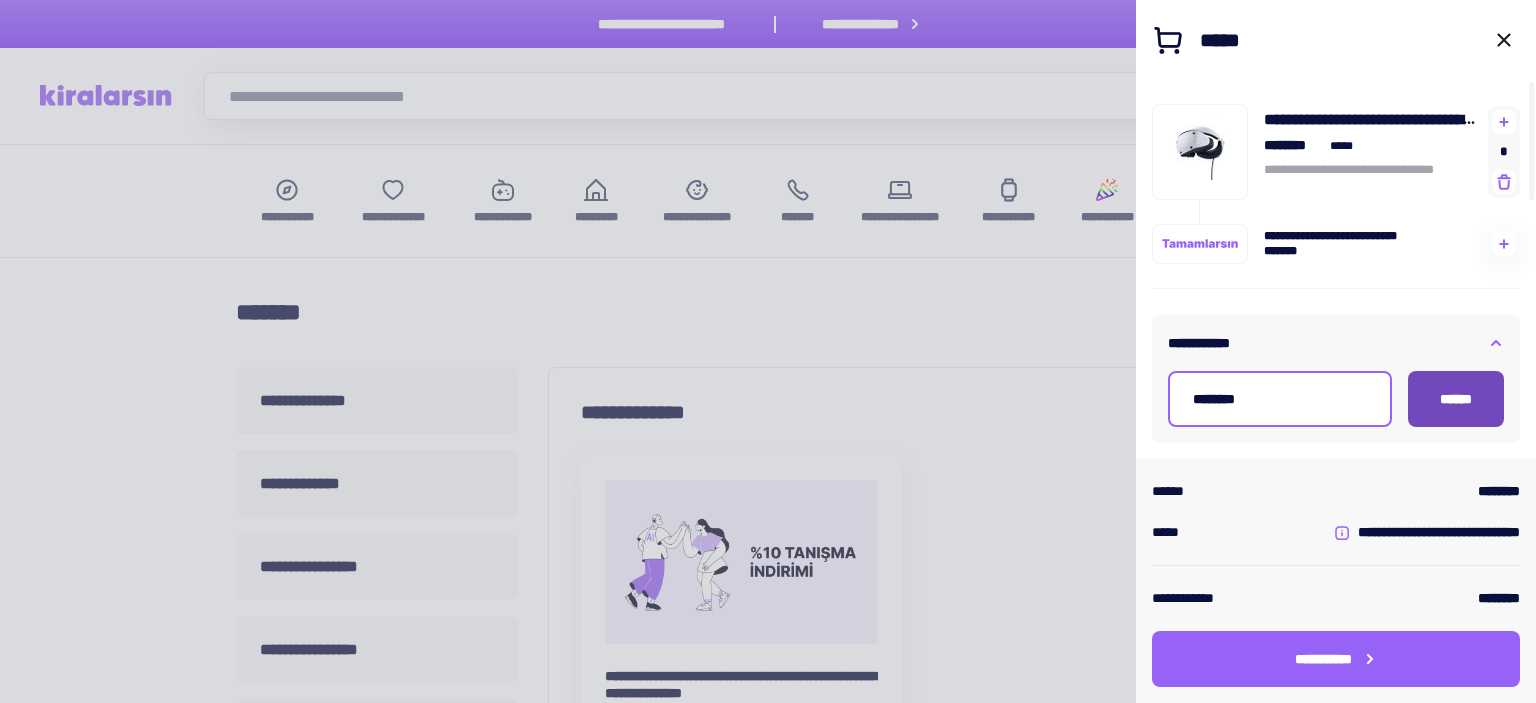 type on "********" 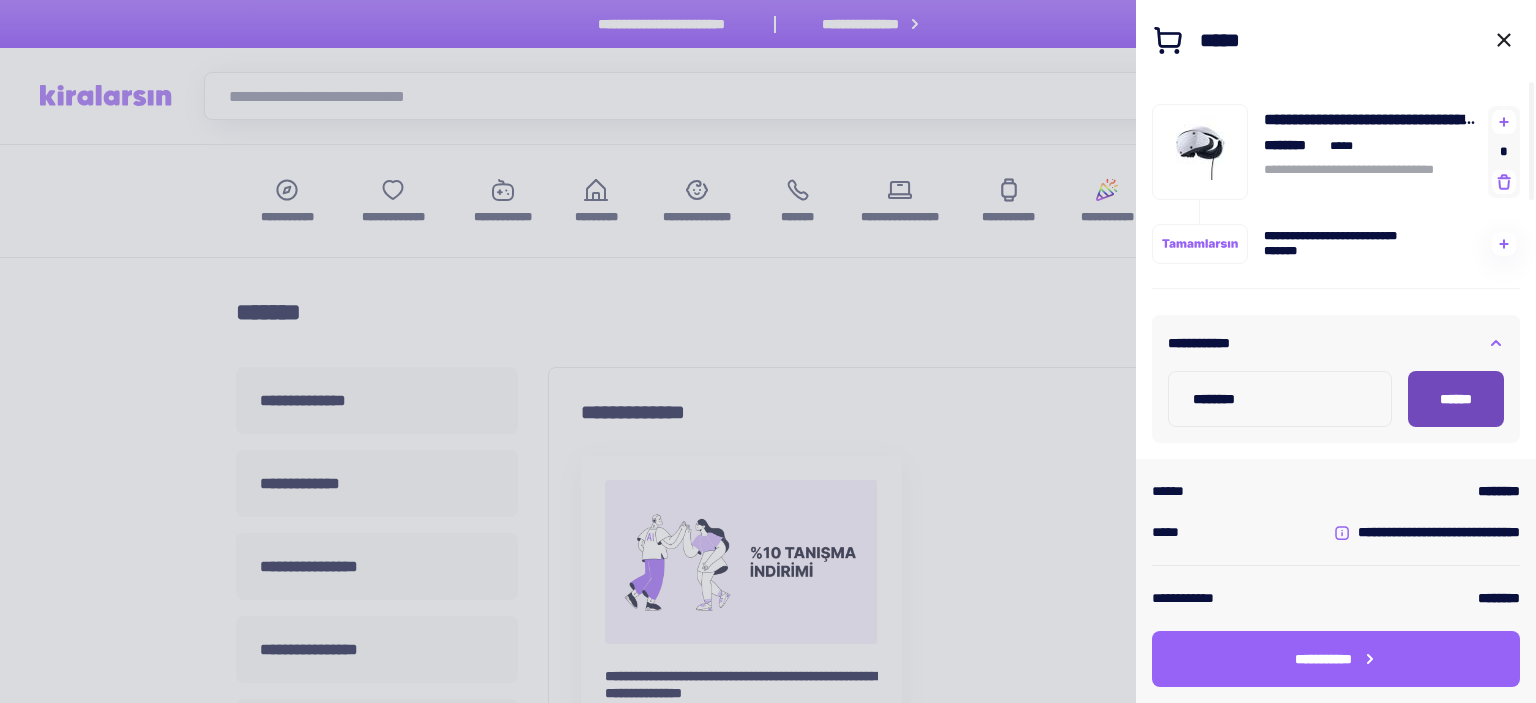click on "[CREDITCARD]" at bounding box center (1456, 399) 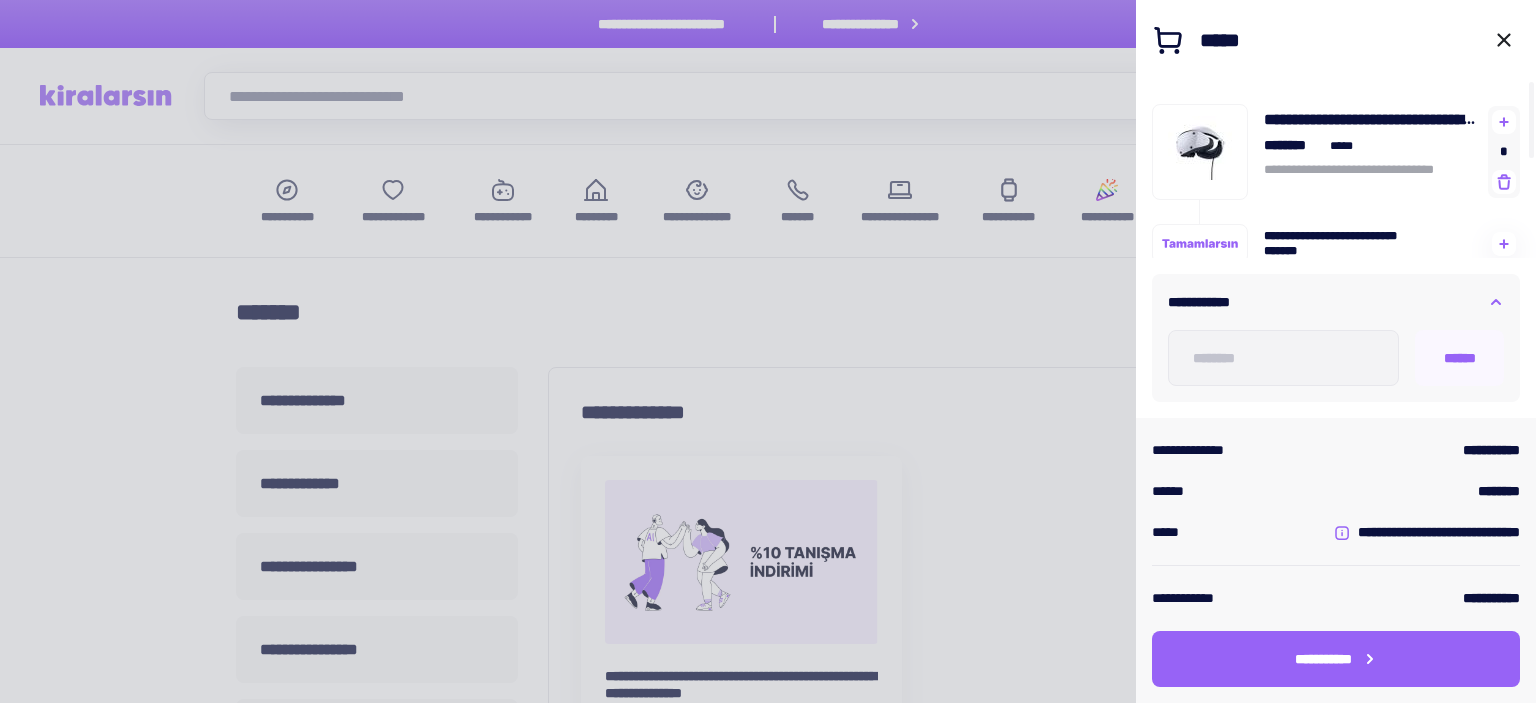 click at bounding box center (1496, 302) 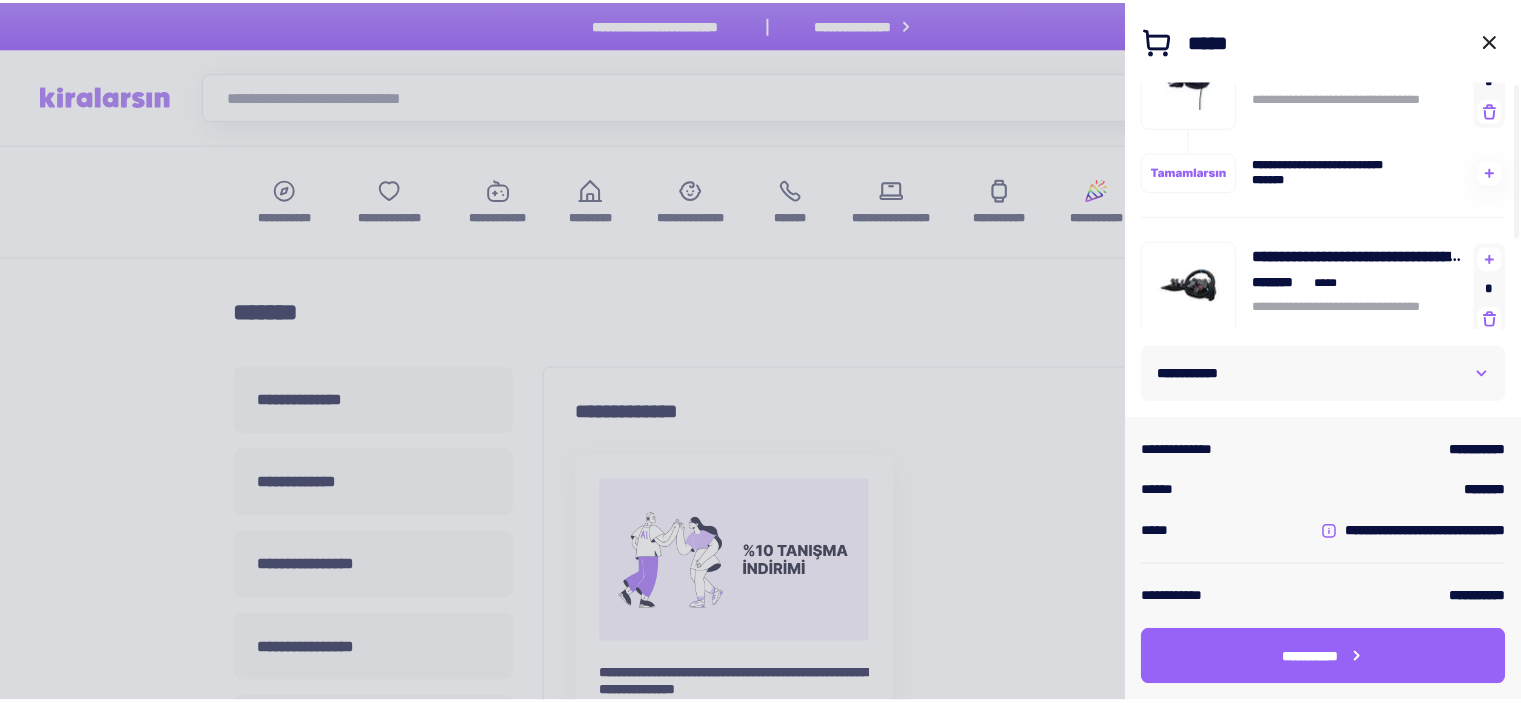 scroll, scrollTop: 0, scrollLeft: 0, axis: both 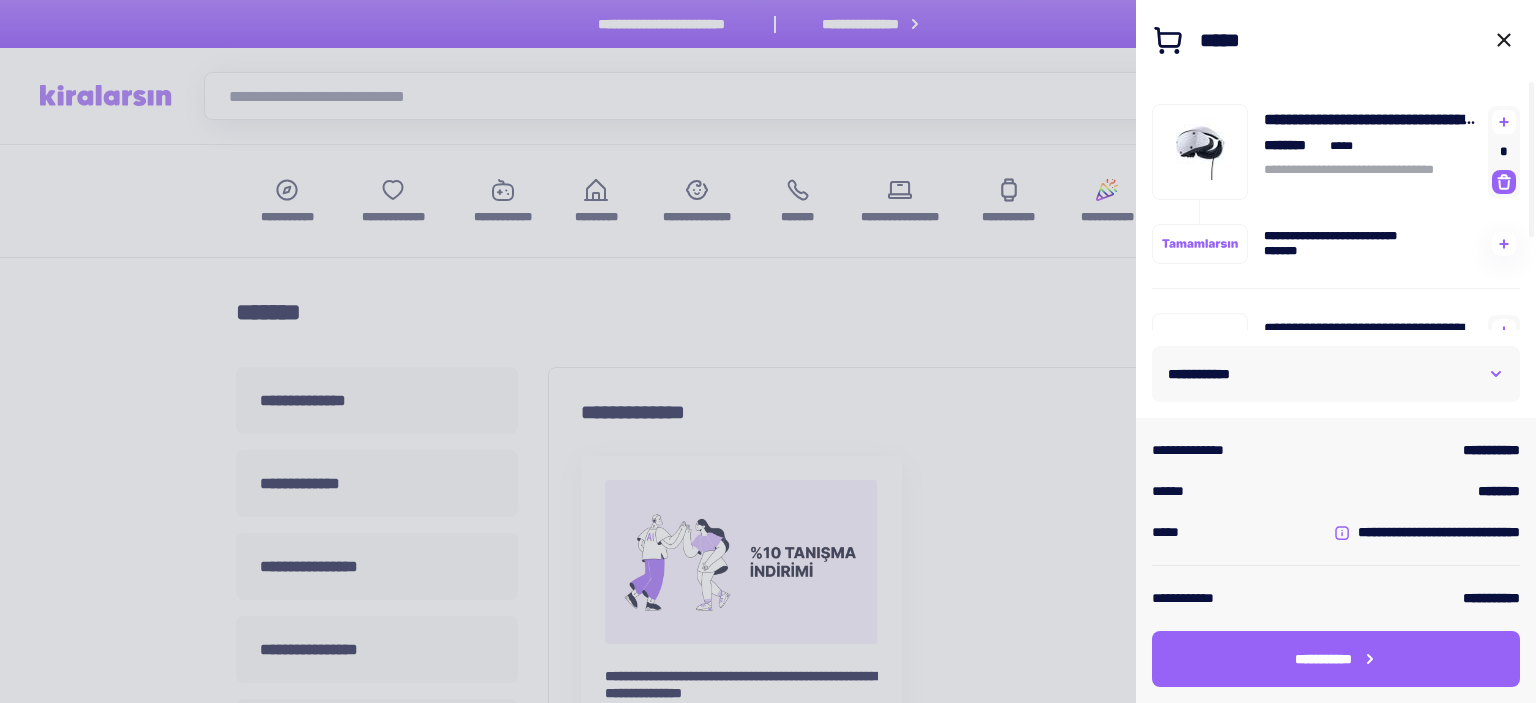 click at bounding box center [1504, 182] 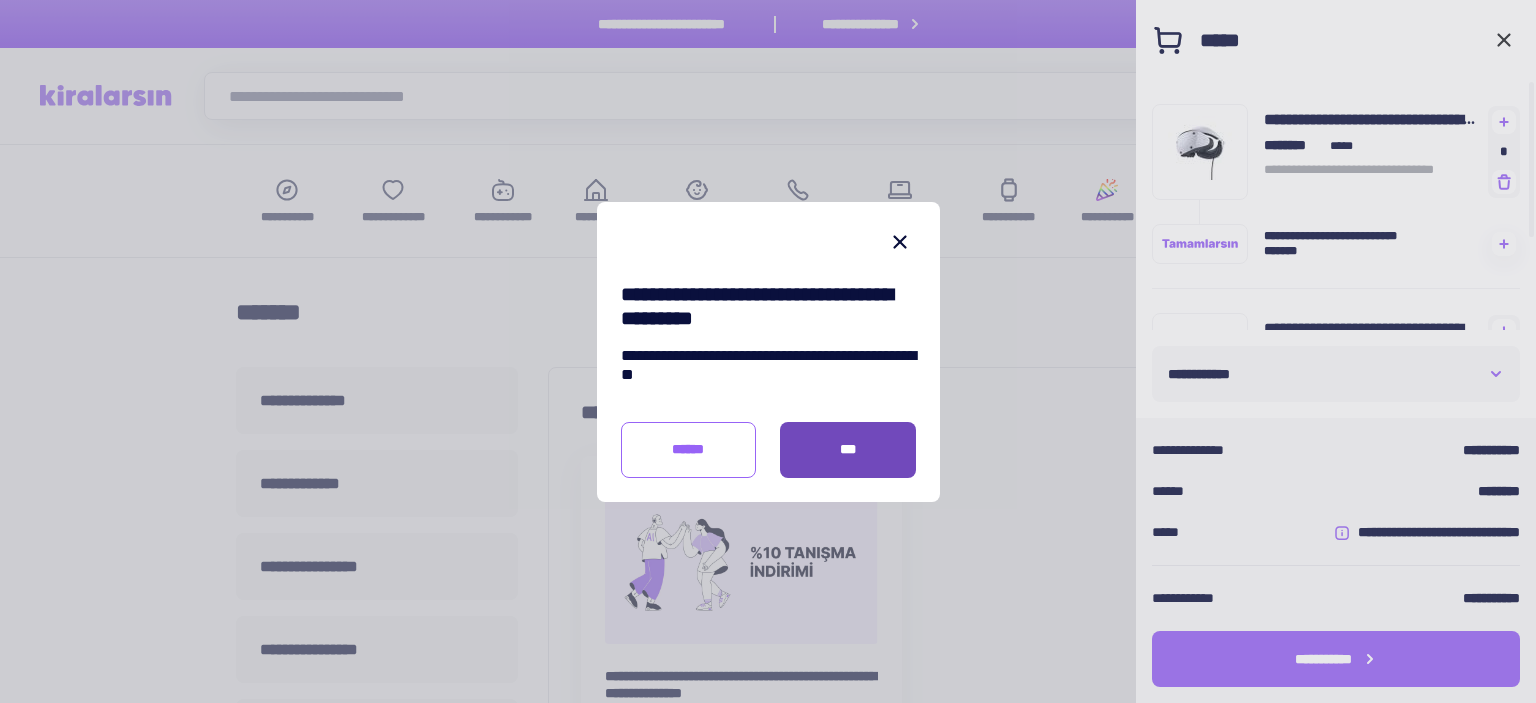click on "[FIRST]" at bounding box center [848, 449] 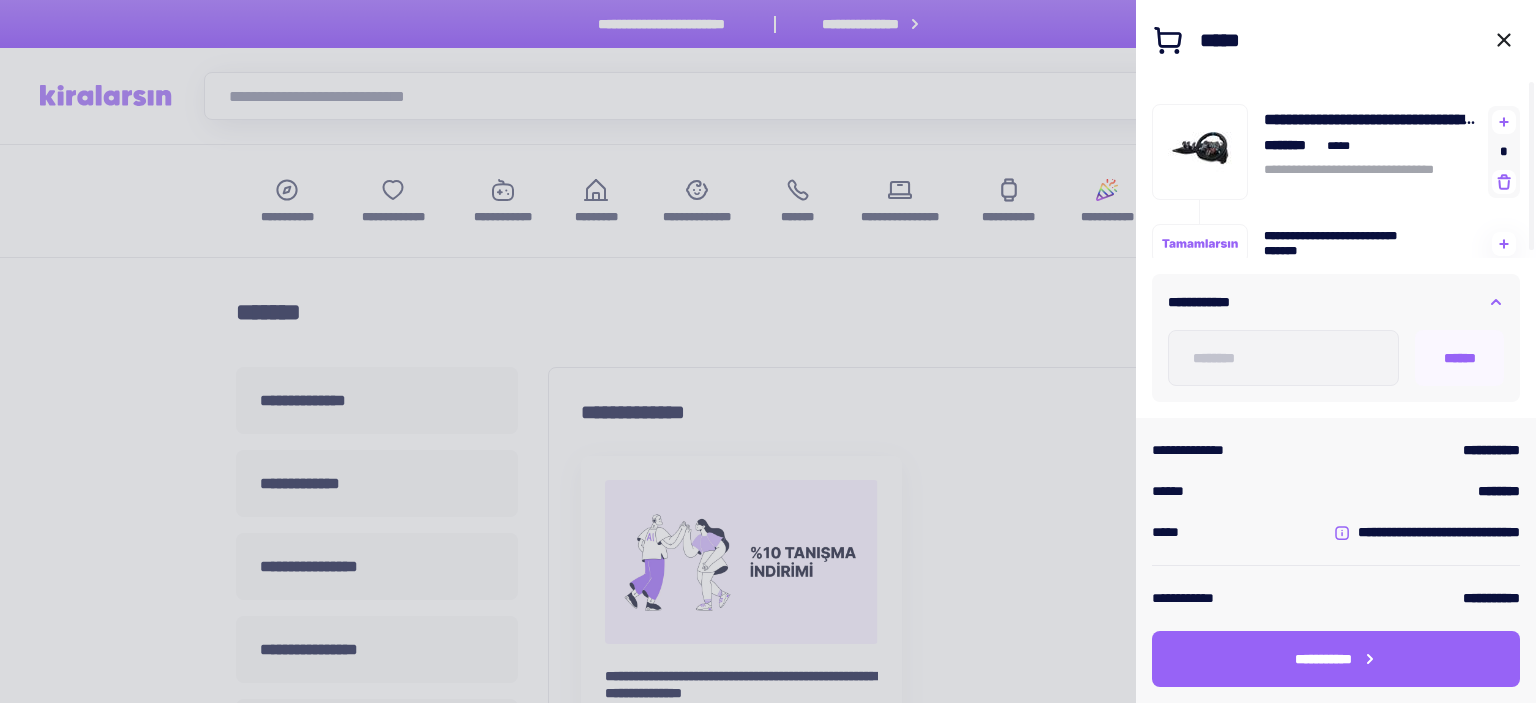 click at bounding box center [768, 351] 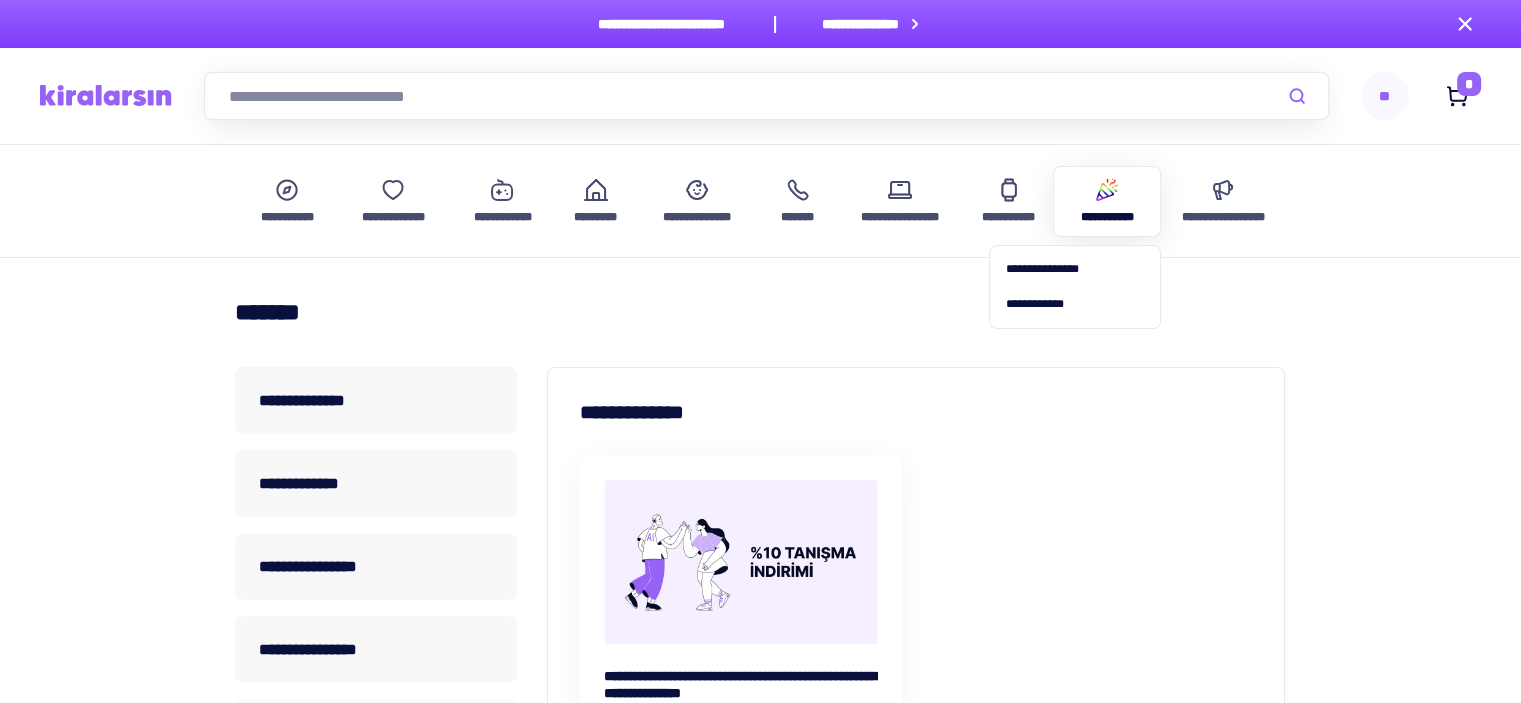 click on "[LAST]" at bounding box center (1107, 217) 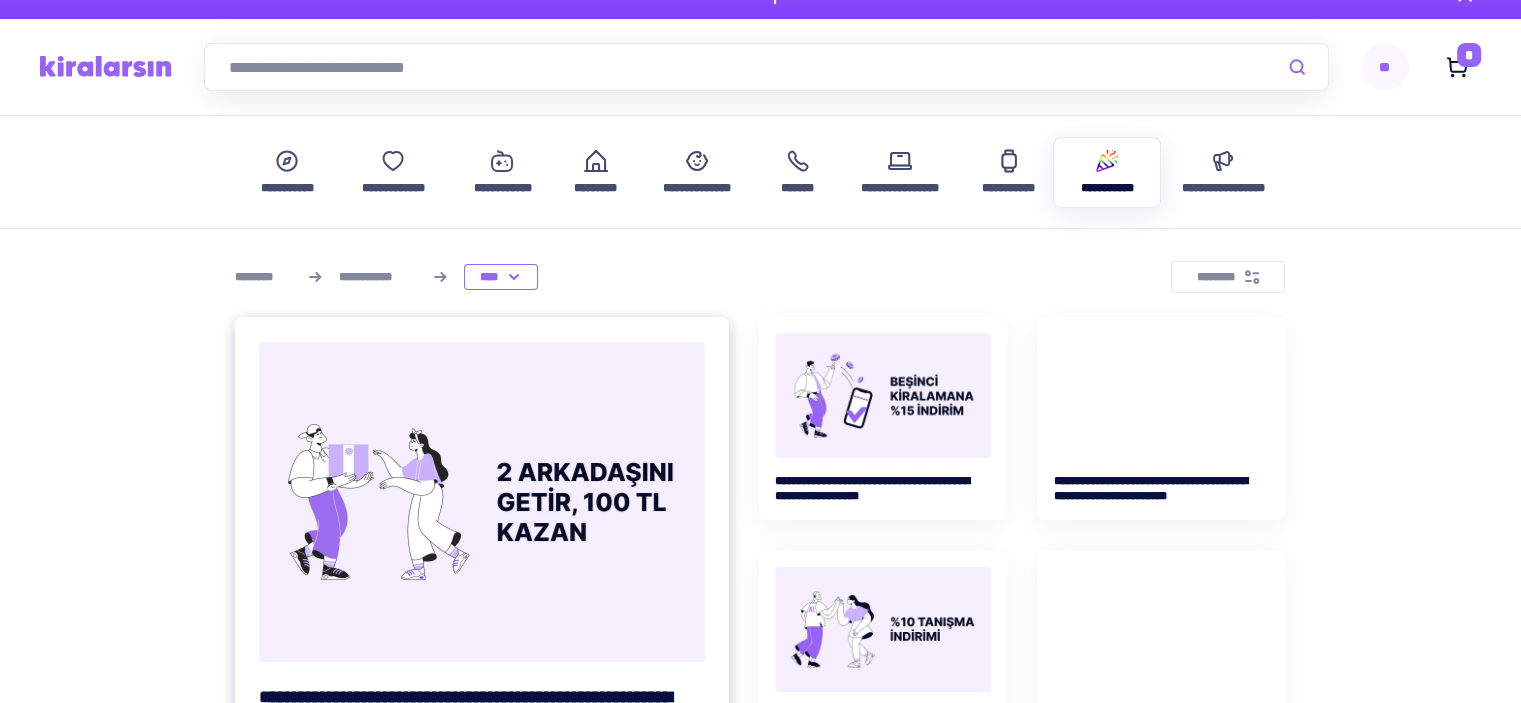 scroll, scrollTop: 0, scrollLeft: 0, axis: both 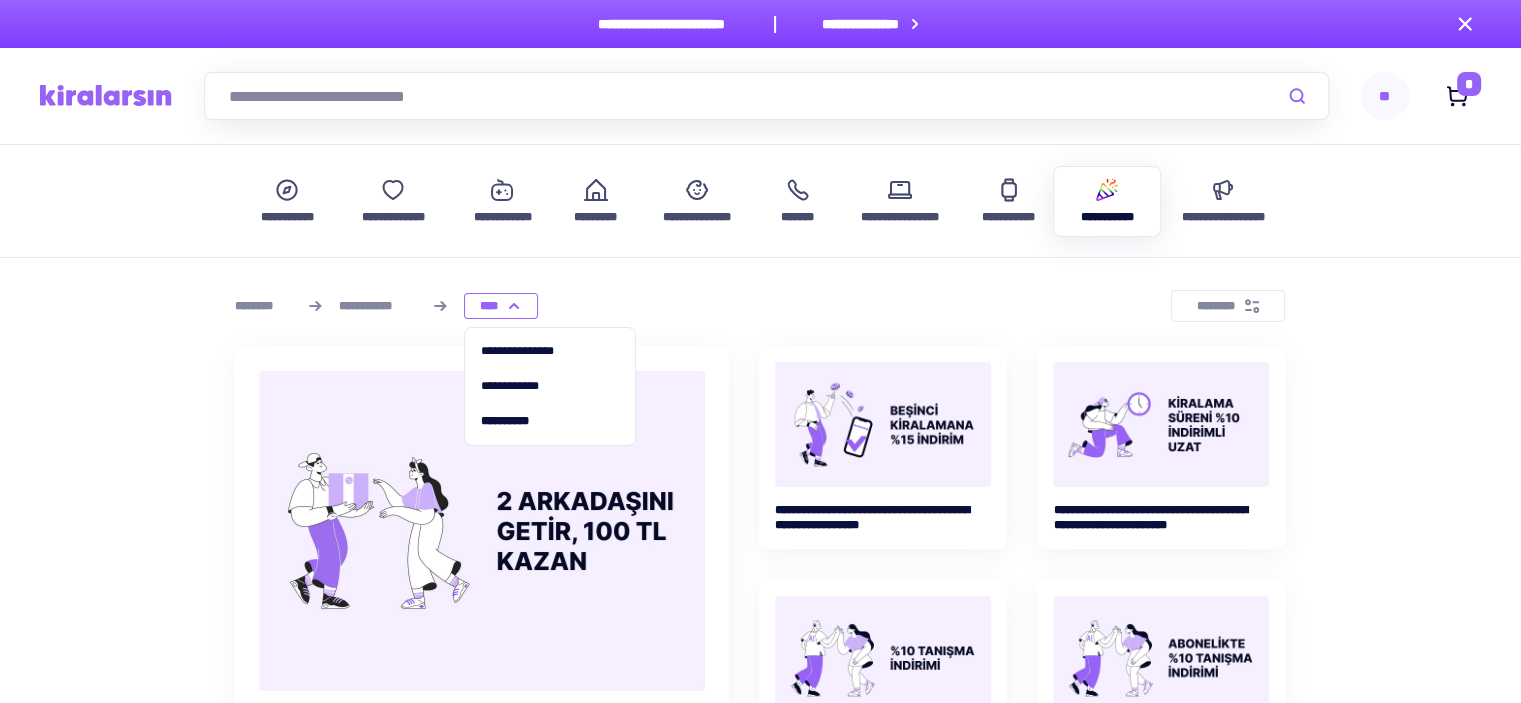 click on "****" at bounding box center (501, 306) 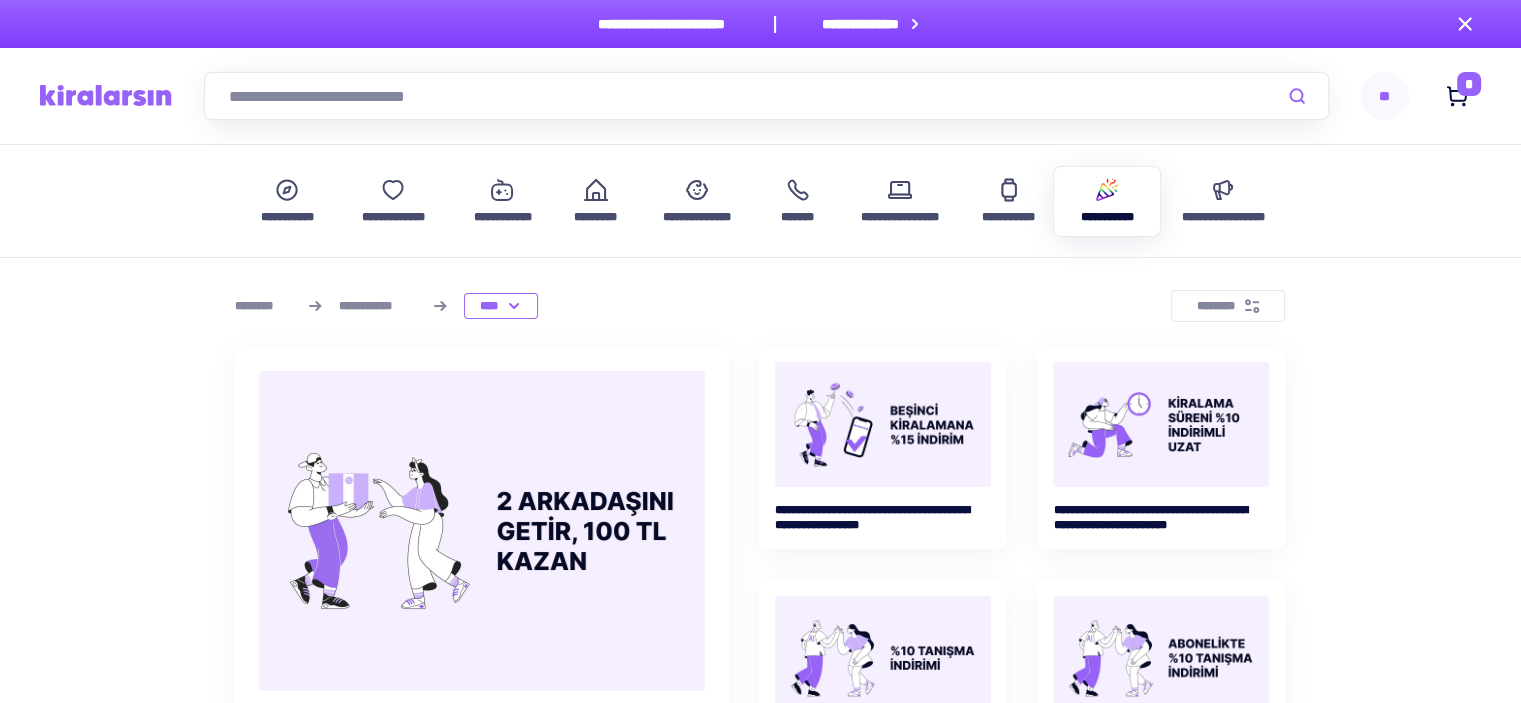click on "[FIRST] [LAST] [ADDRESS] [CITY] [STATE] [ZIP] [PHONE] [EMAIL] [CREDITCARD] [PASSPORT] [DRIVERLICENSE] [SSN]" at bounding box center [760, 306] 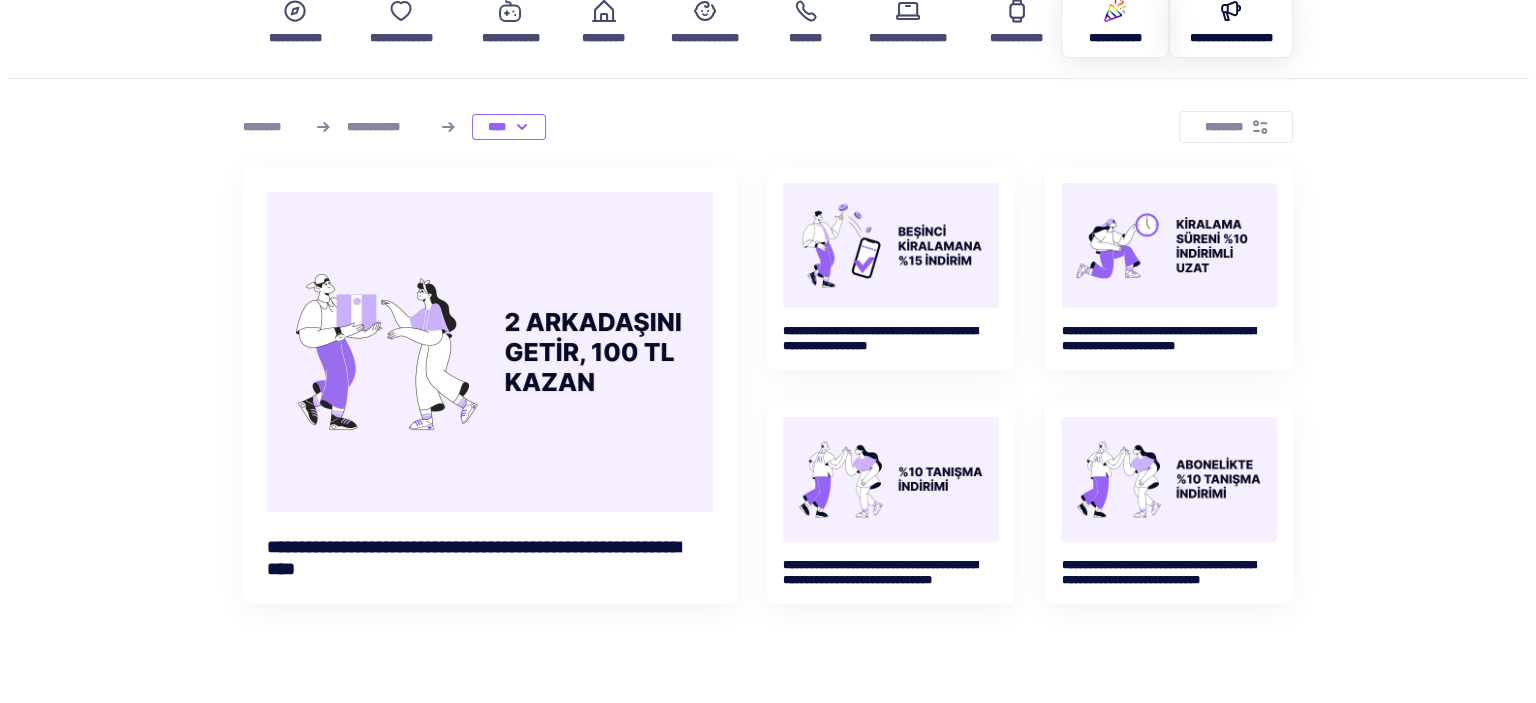 scroll, scrollTop: 0, scrollLeft: 0, axis: both 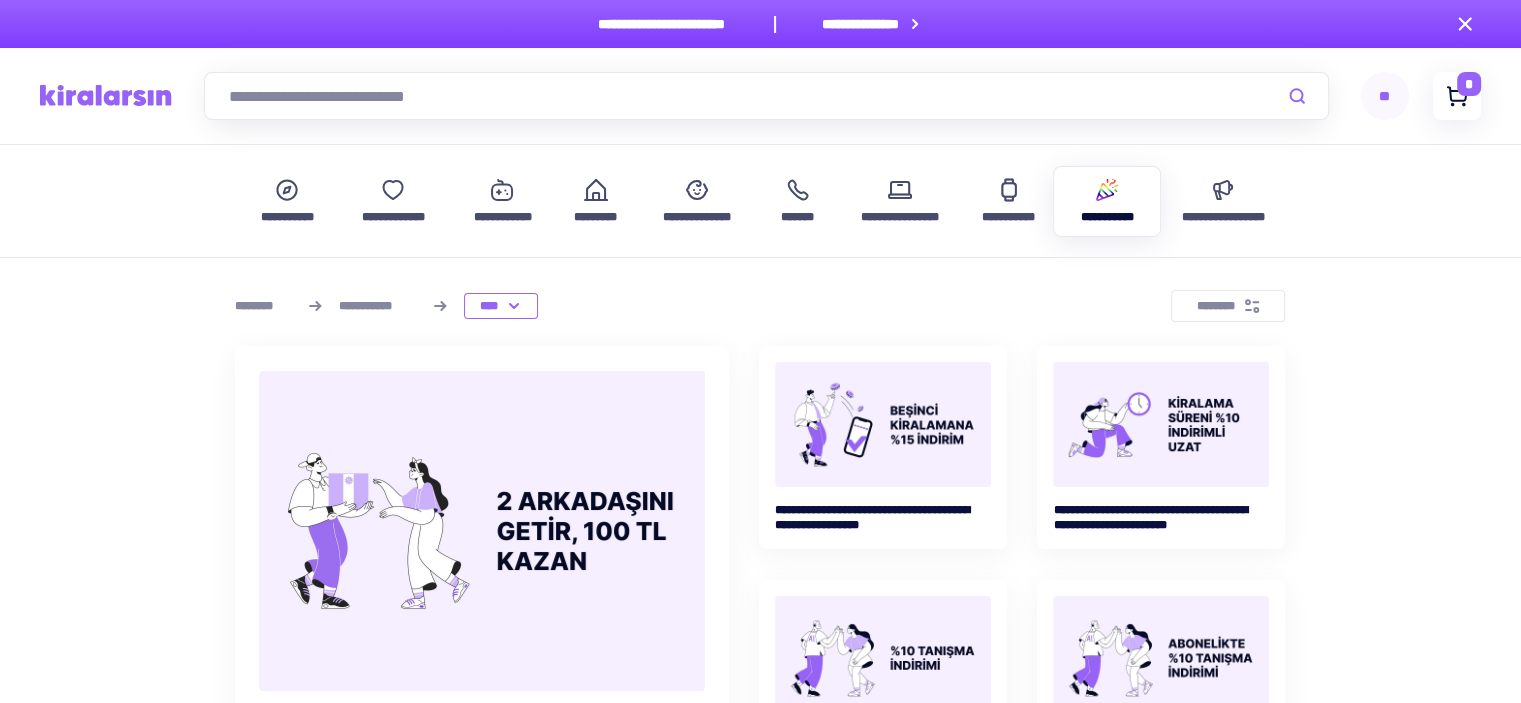 click on "*" at bounding box center [1469, 84] 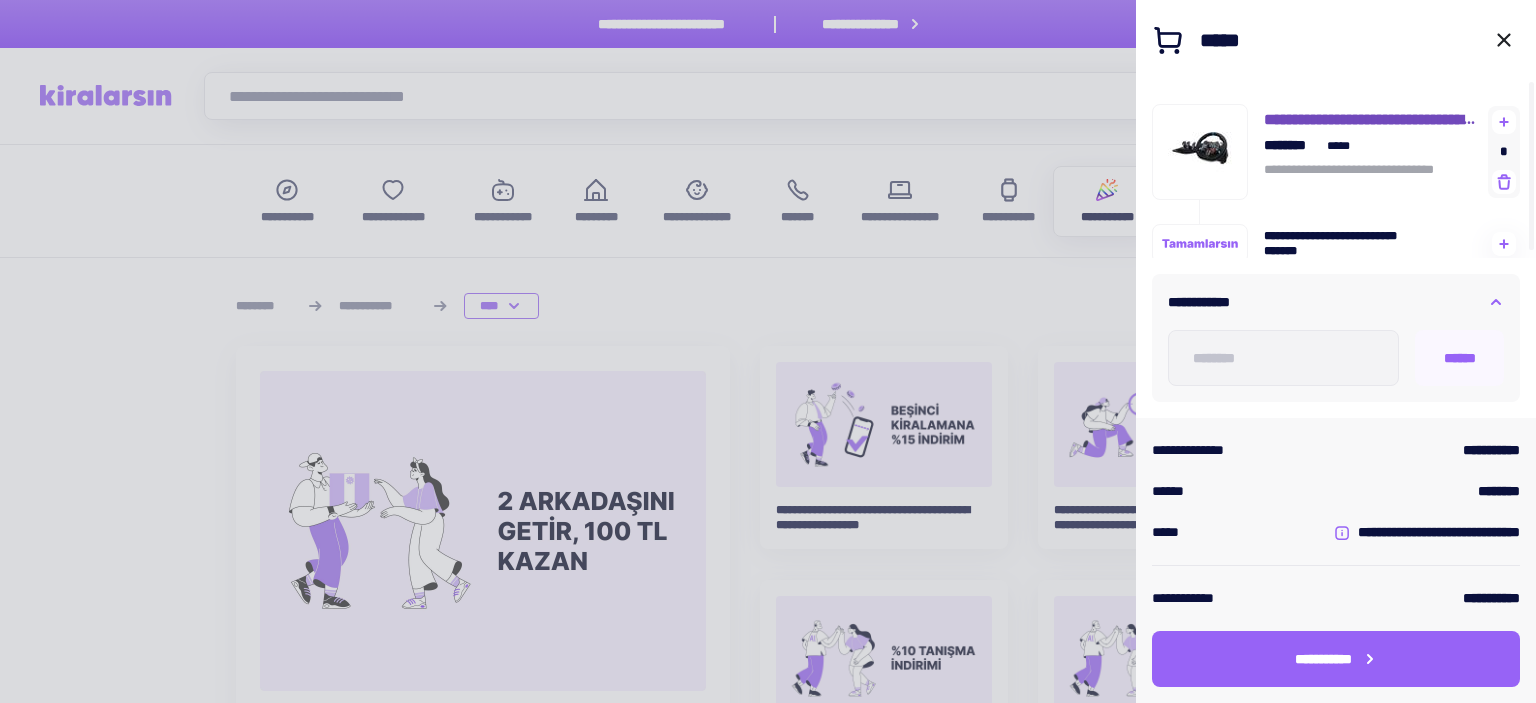 click at bounding box center (1200, 148) 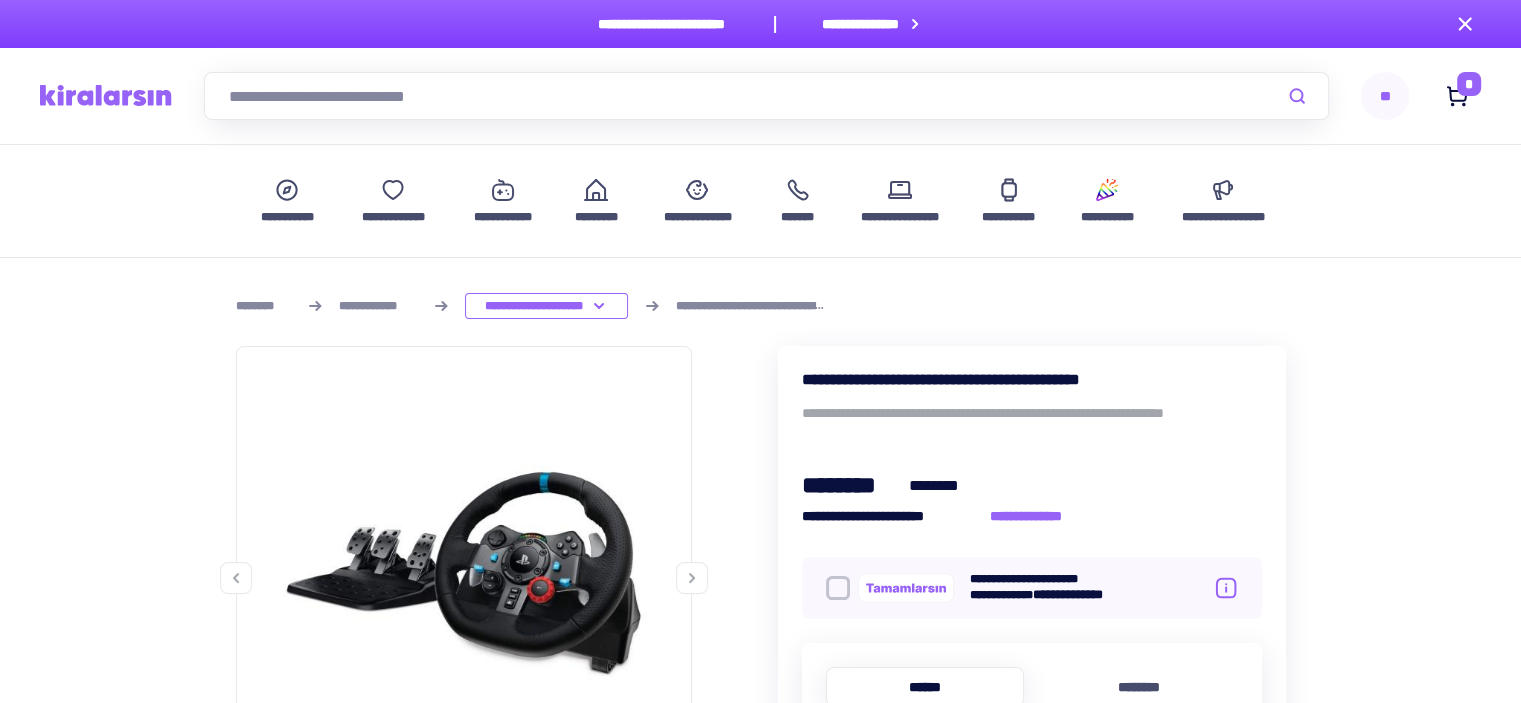 scroll, scrollTop: 299, scrollLeft: 0, axis: vertical 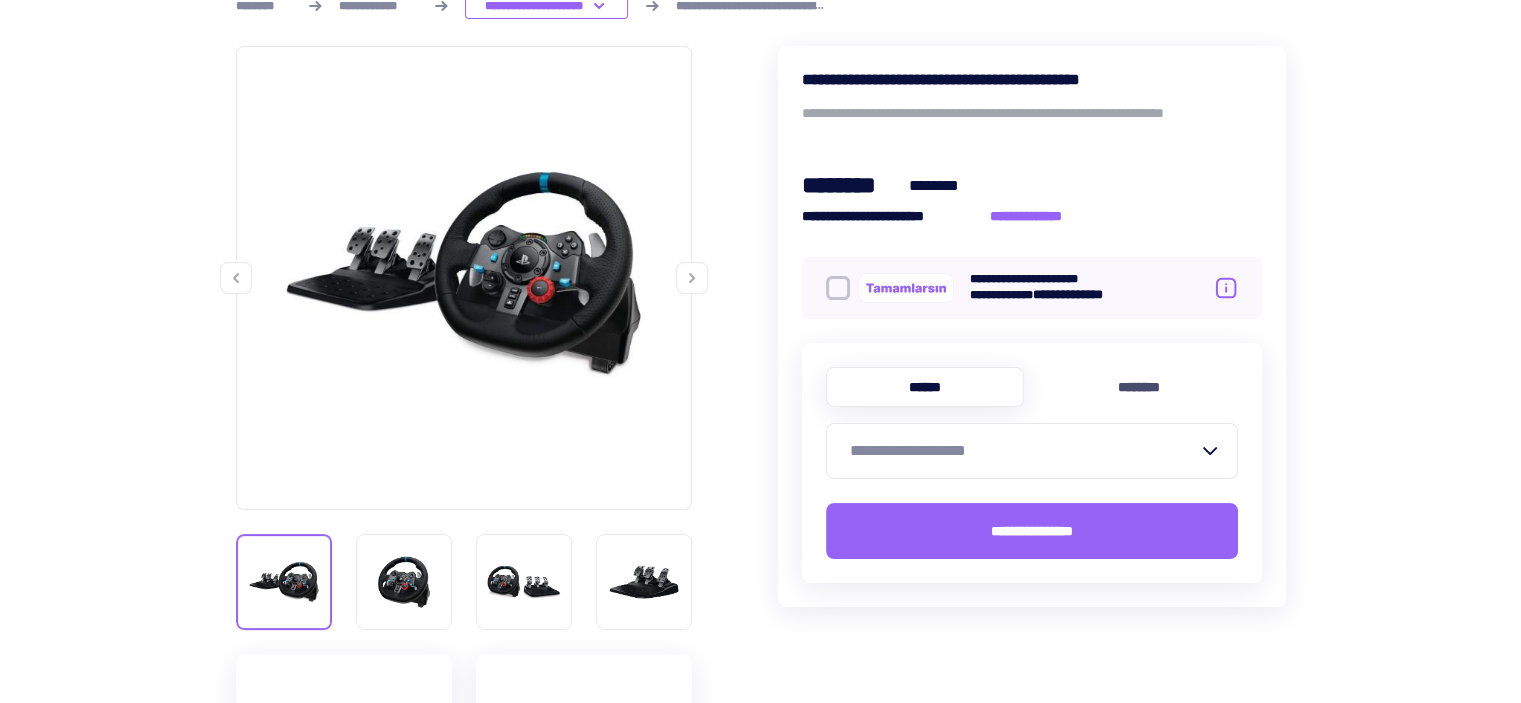click at bounding box center (692, 278) 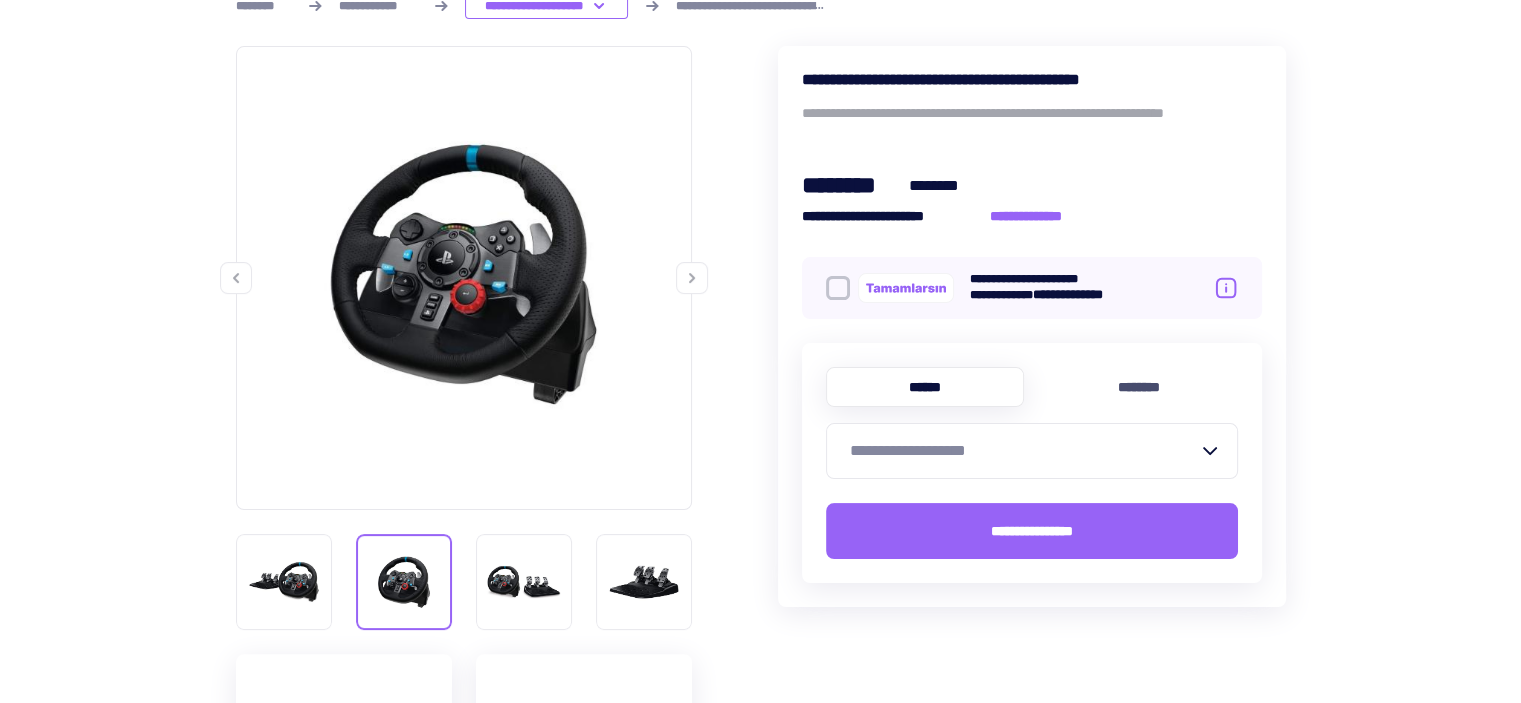 click at bounding box center [692, 278] 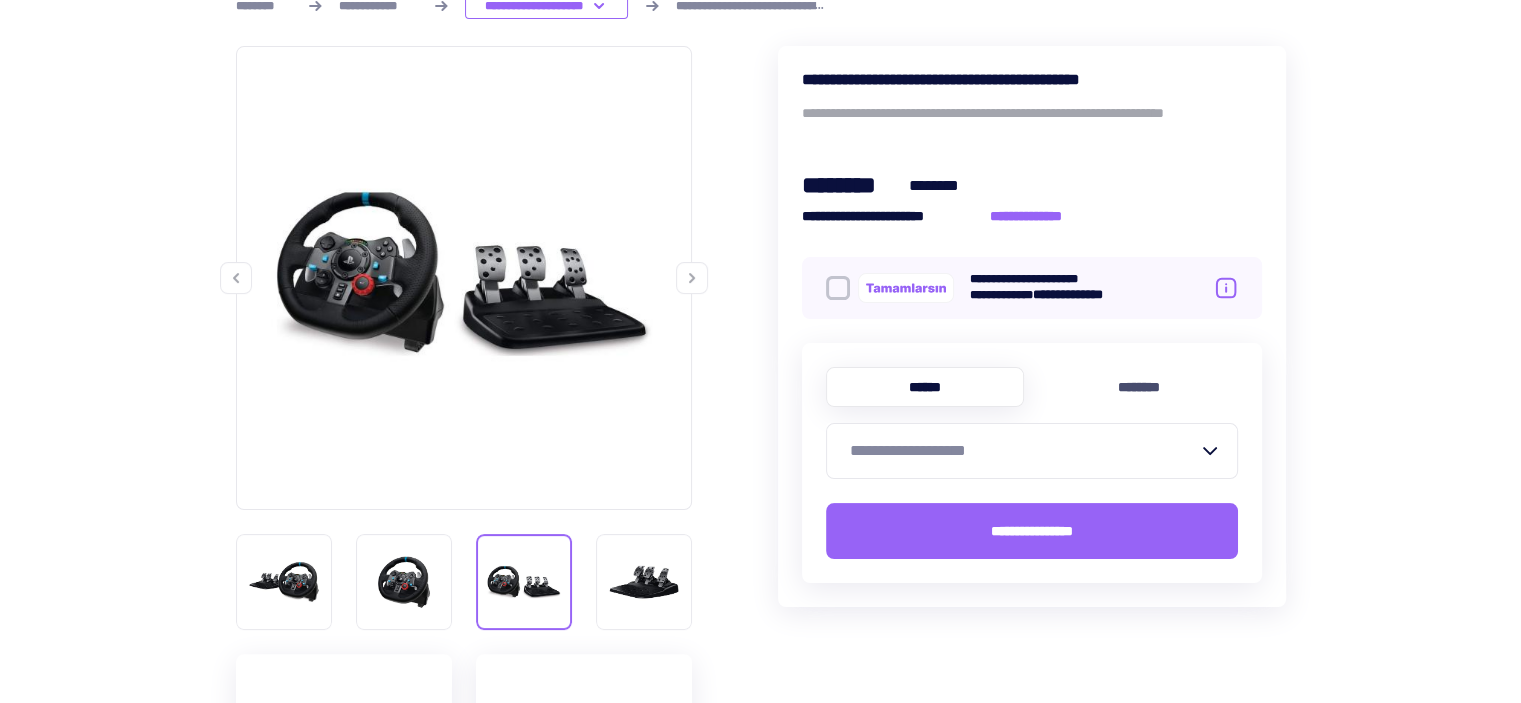 click at bounding box center (692, 278) 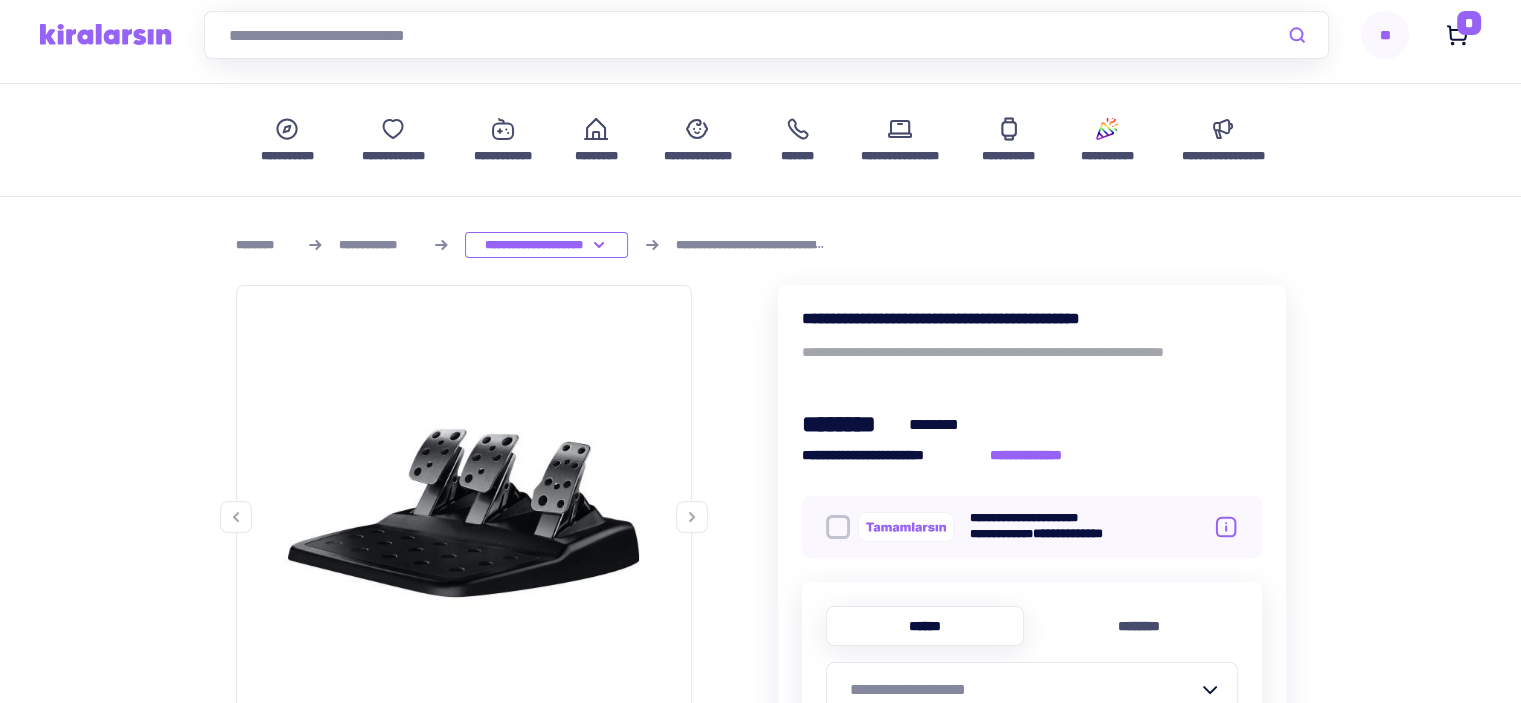 scroll, scrollTop: 0, scrollLeft: 0, axis: both 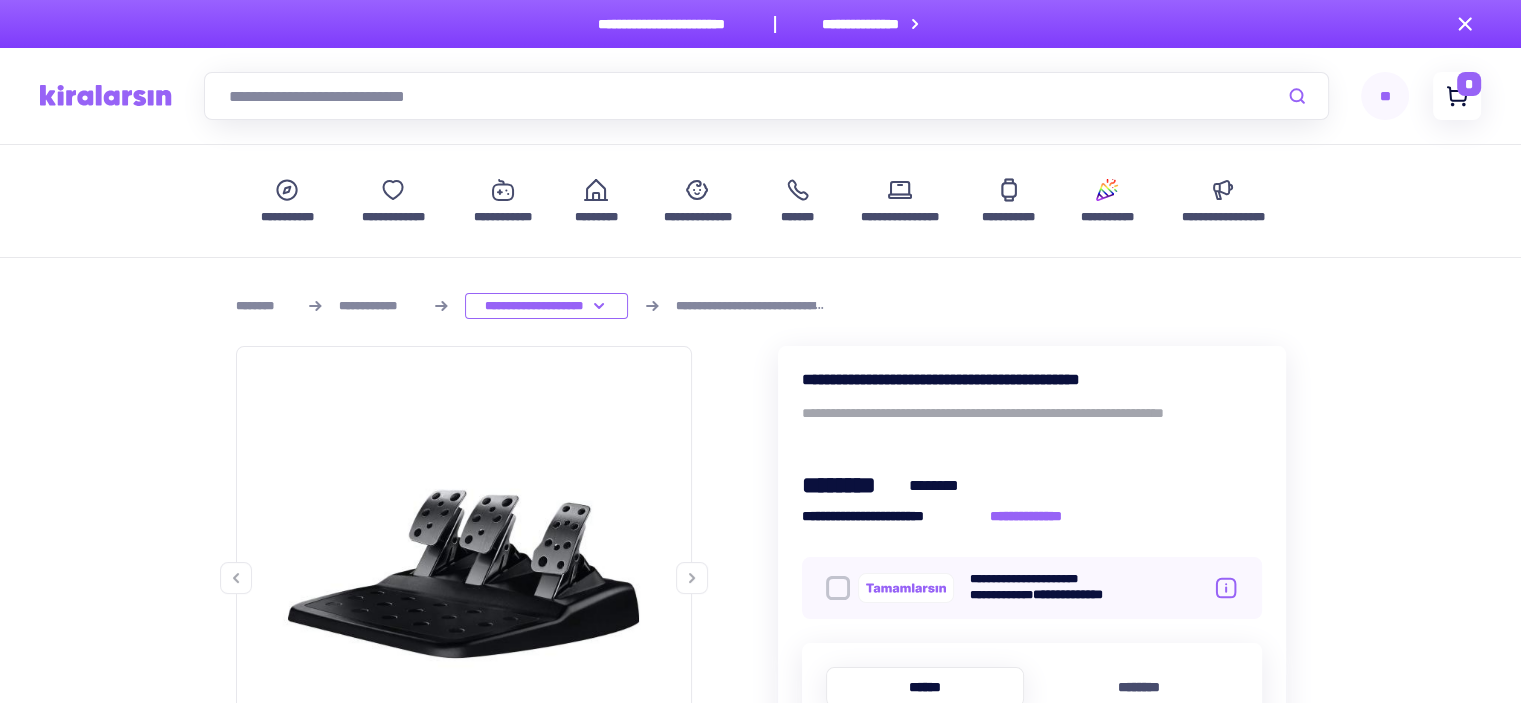 click at bounding box center [1457, 96] 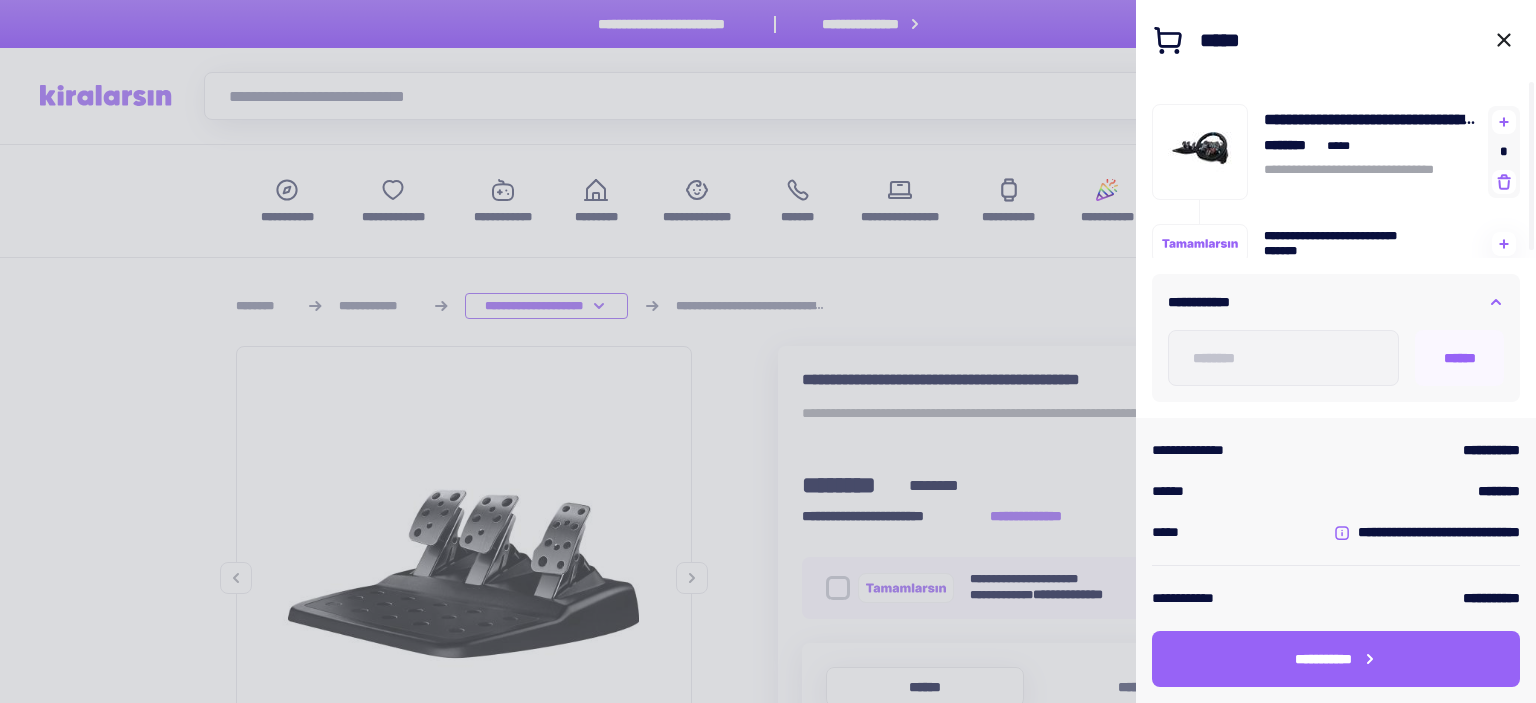 click at bounding box center (768, 351) 